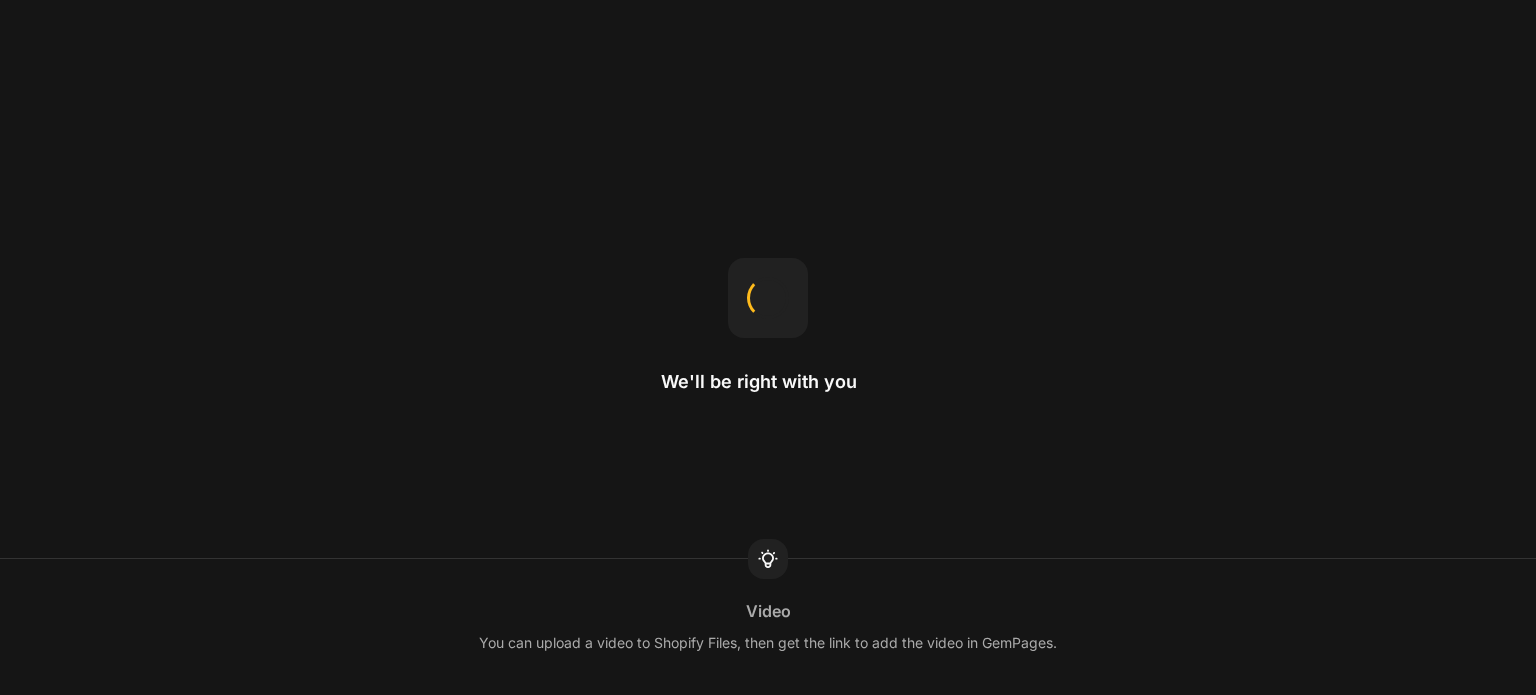 scroll, scrollTop: 0, scrollLeft: 0, axis: both 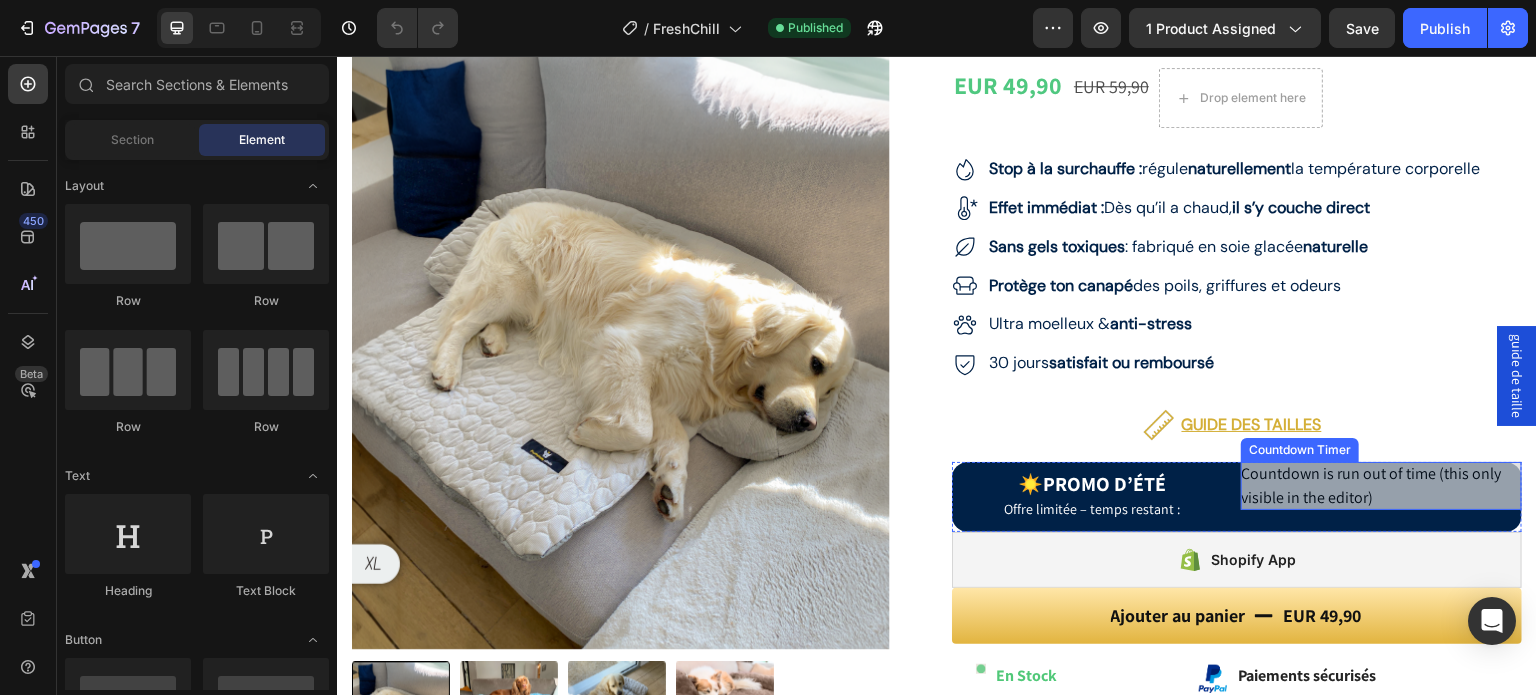 click on "Countdown is run out of time (this only visible in the editor)" at bounding box center (1381, 486) 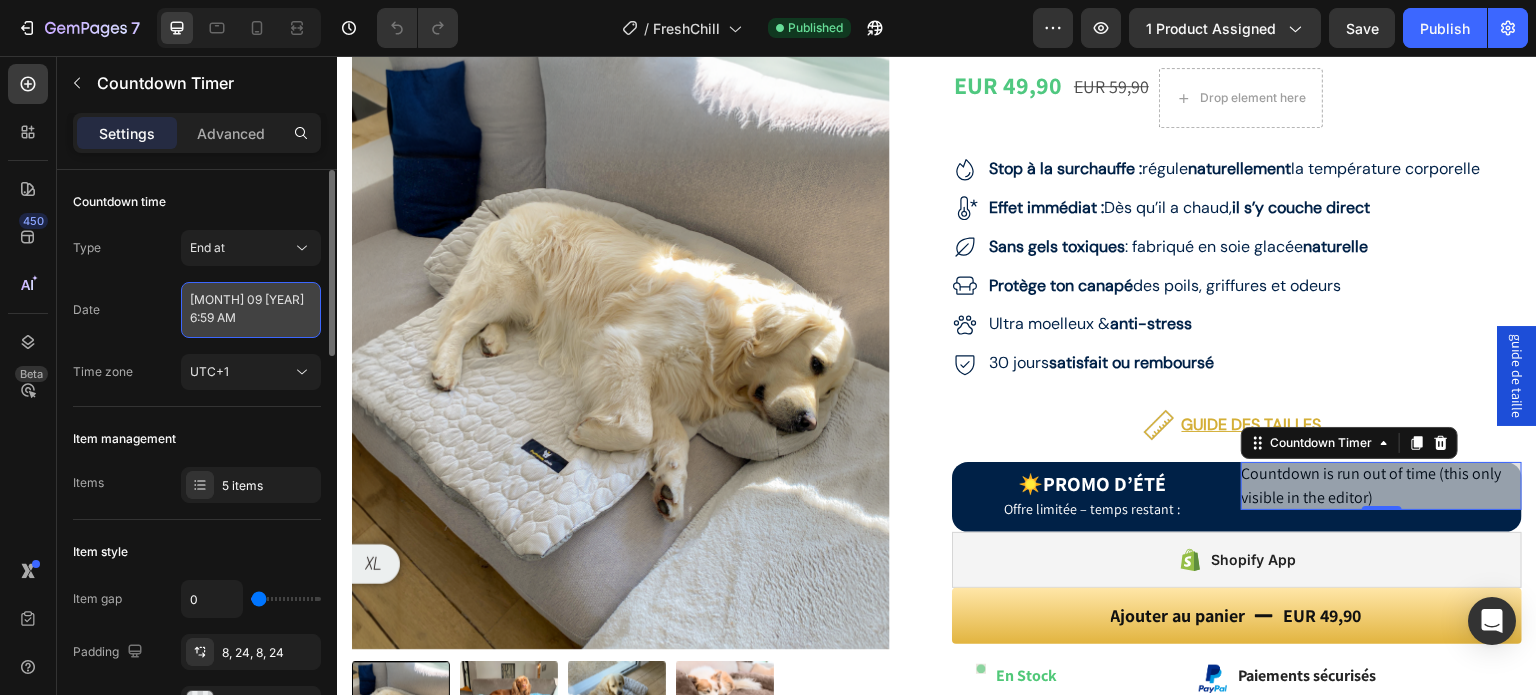 click on "[MONTH] 09 [YEAR] 6:59 AM" at bounding box center [251, 310] 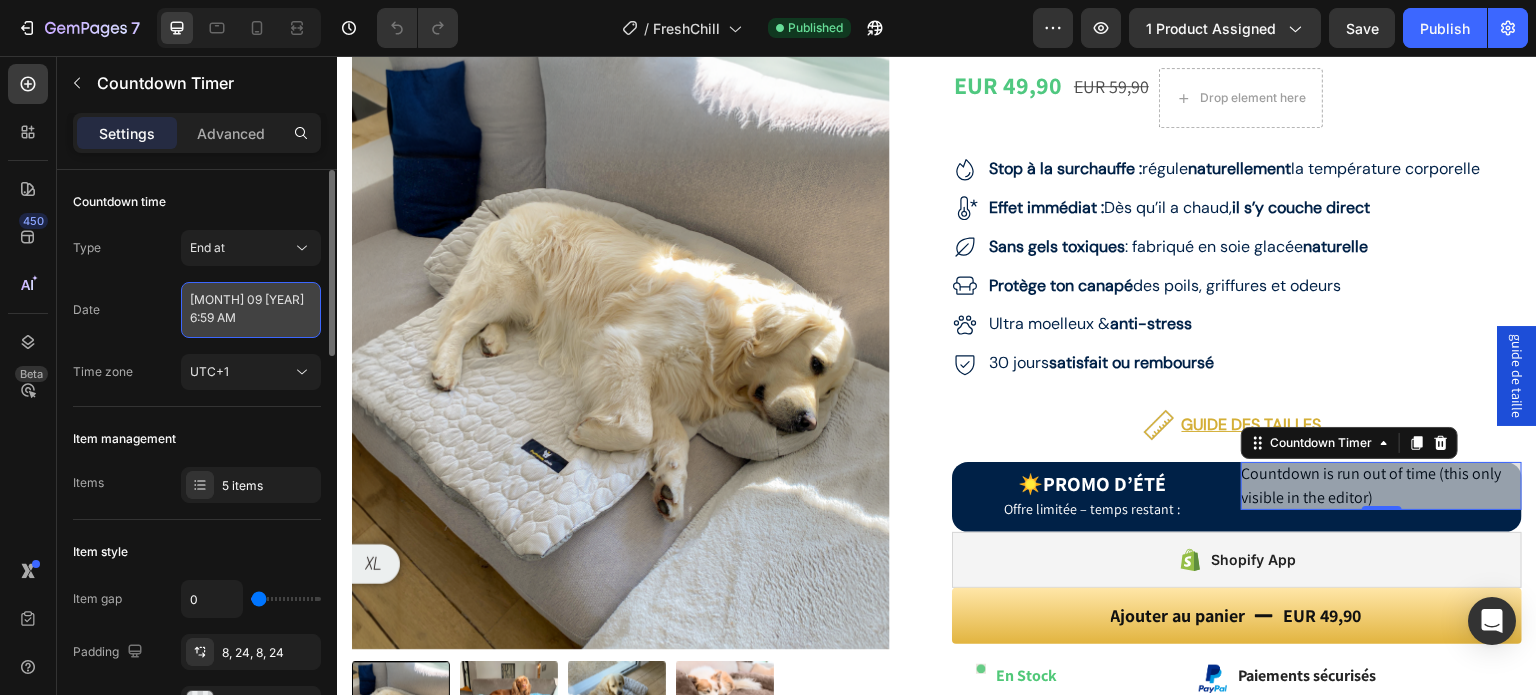 select on "6" 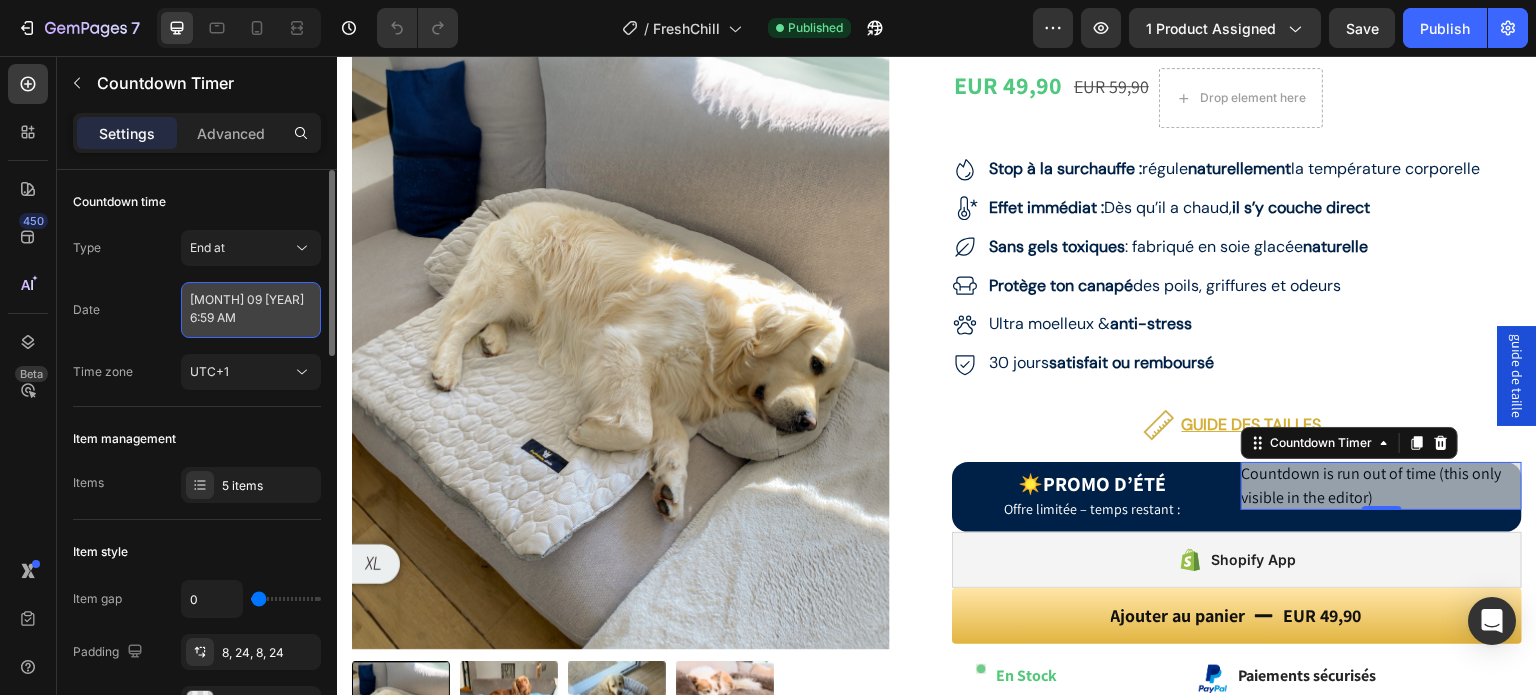 select on "59" 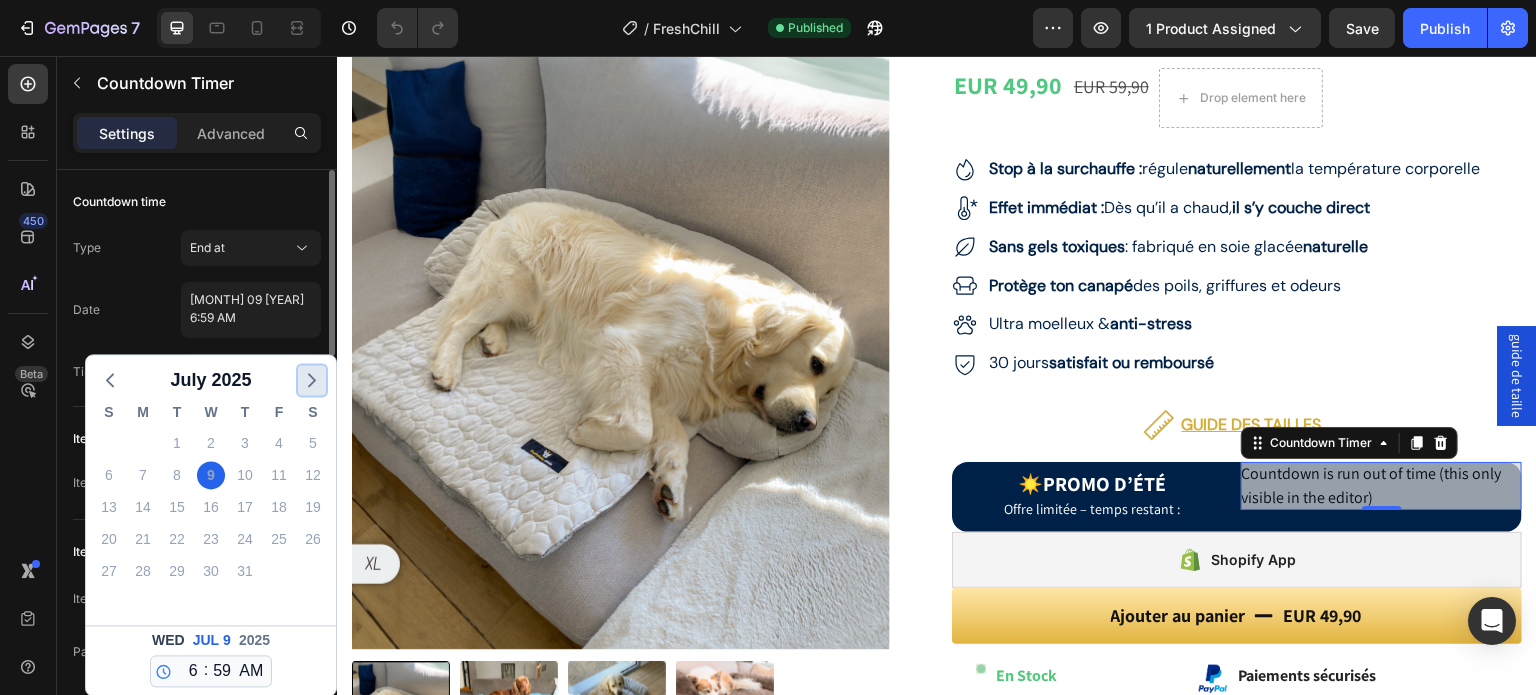 click 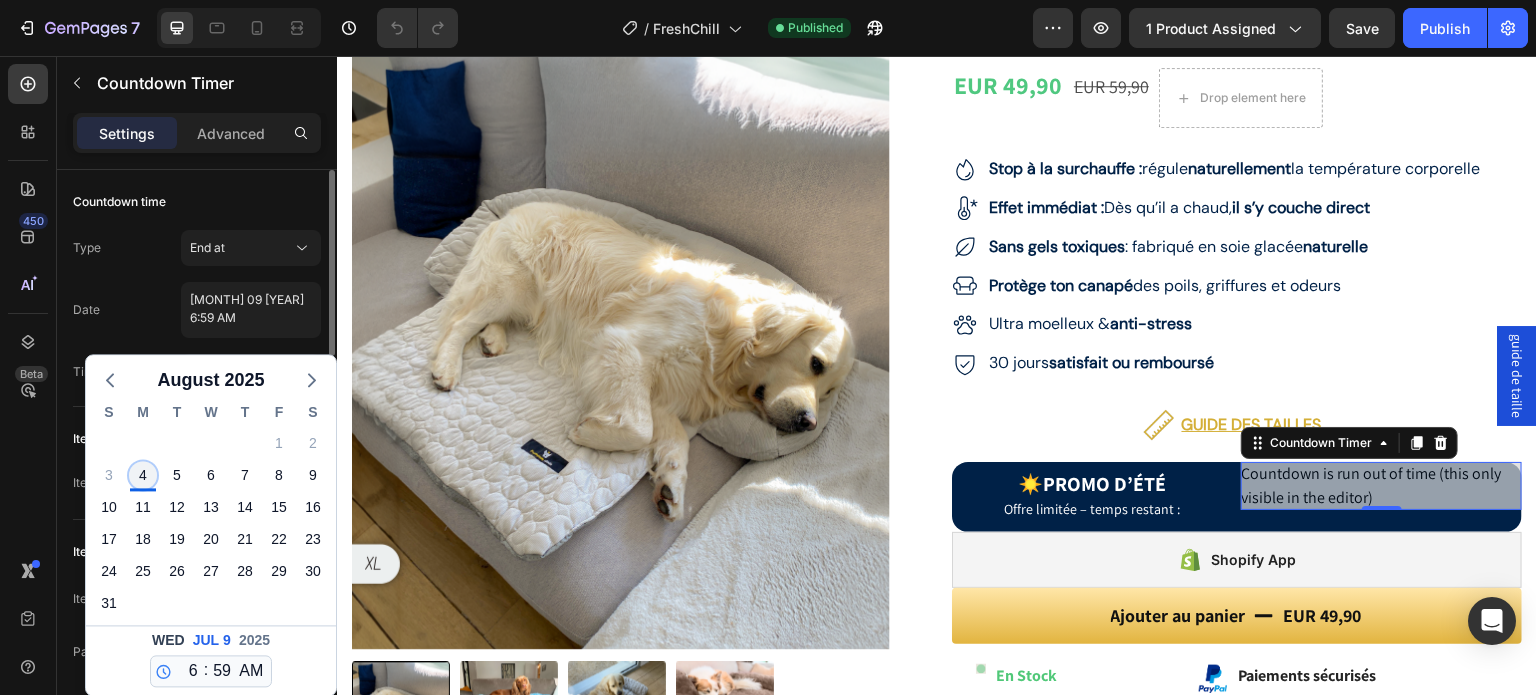click on "4" 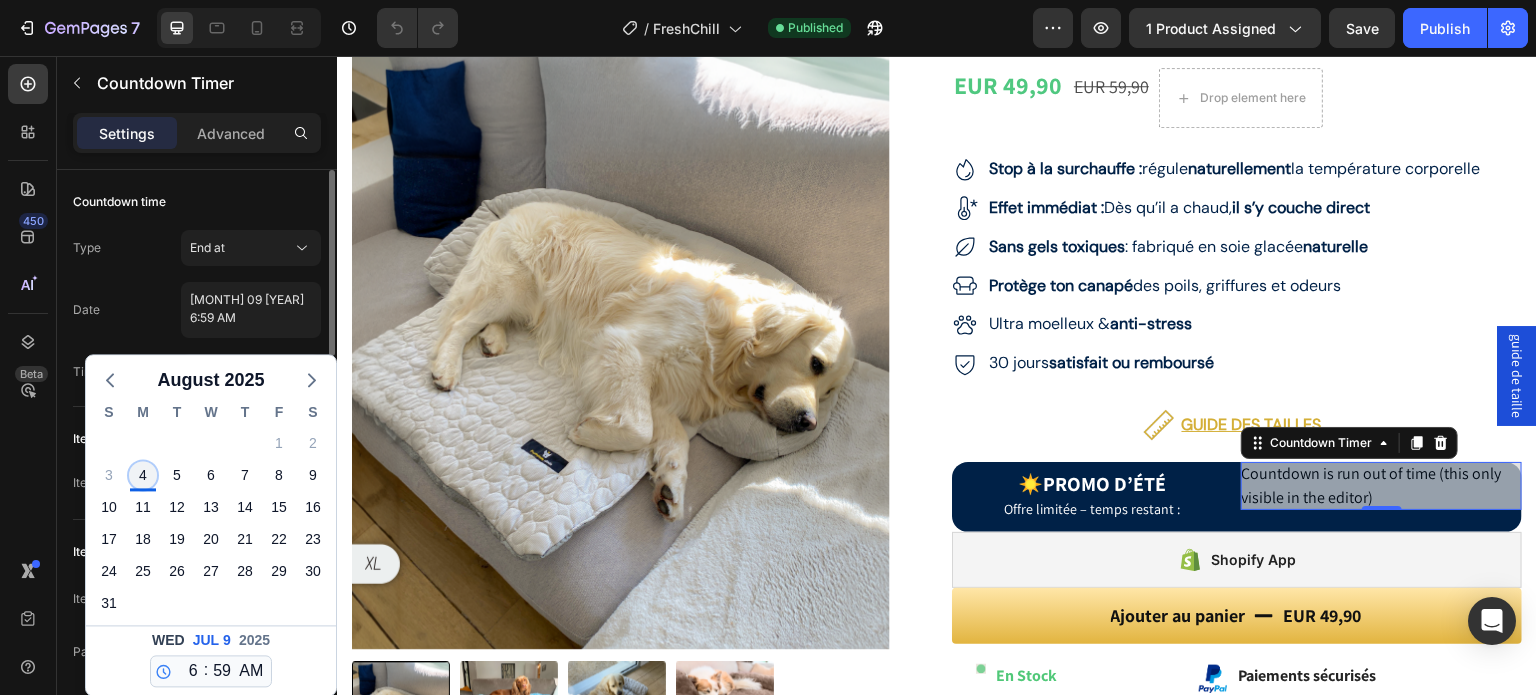 type on "[MONTH] 04 [YEAR] [TIME] AM" 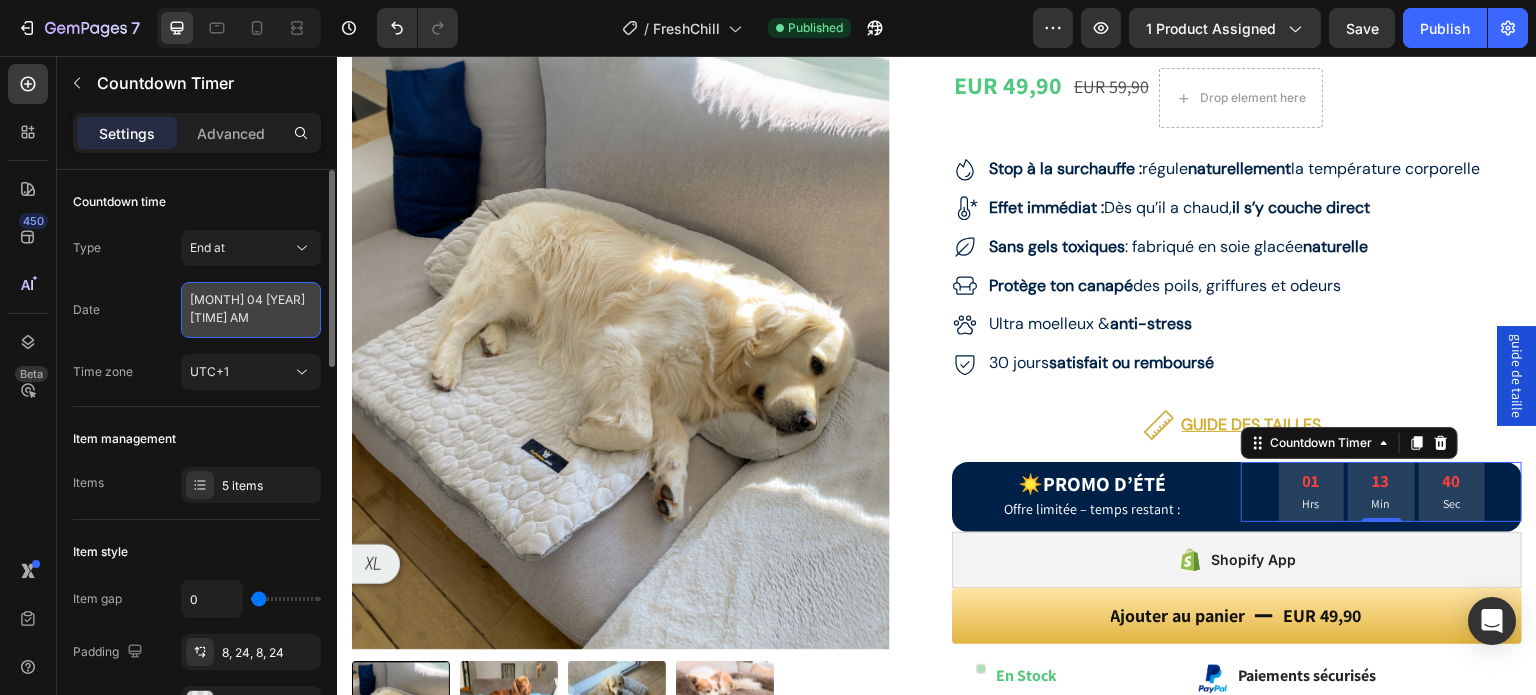 click on "[MONTH] 04 [YEAR] [TIME] AM" at bounding box center [251, 310] 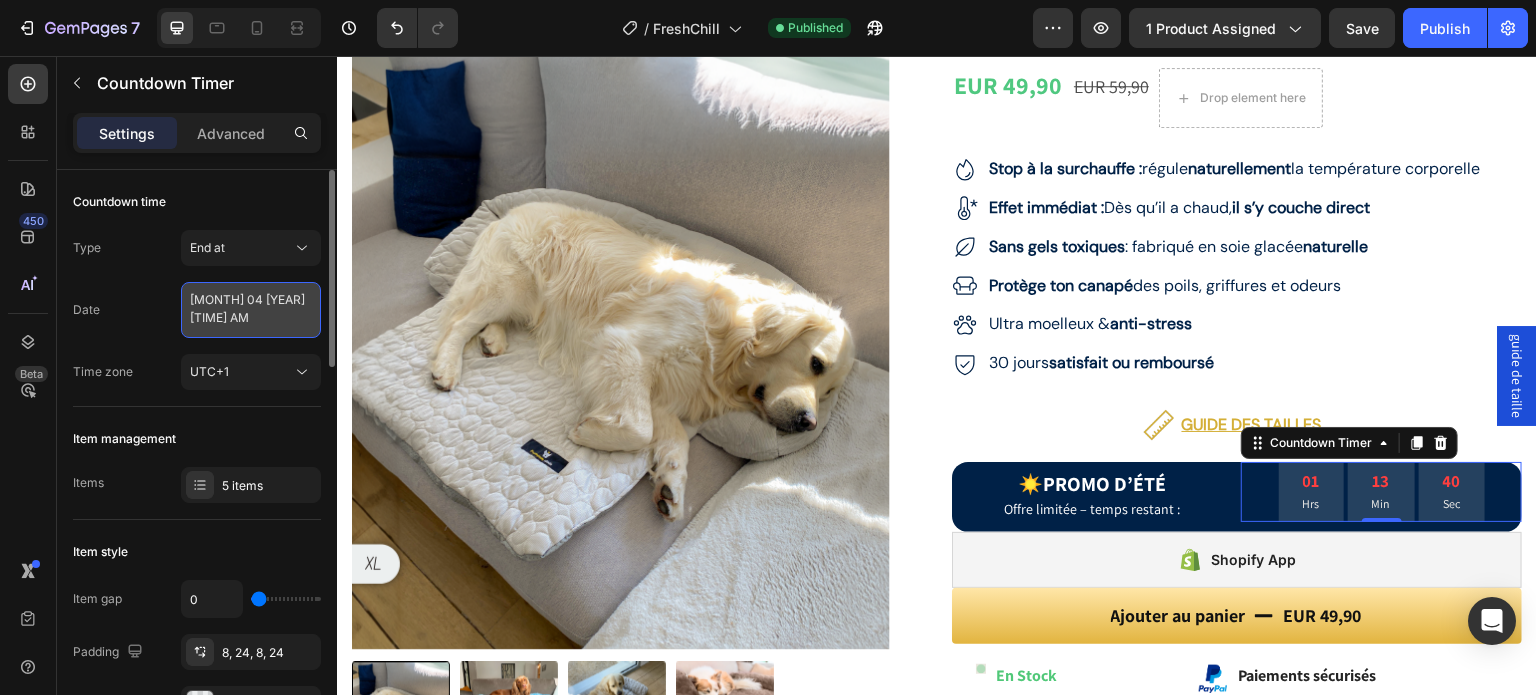 select on "6" 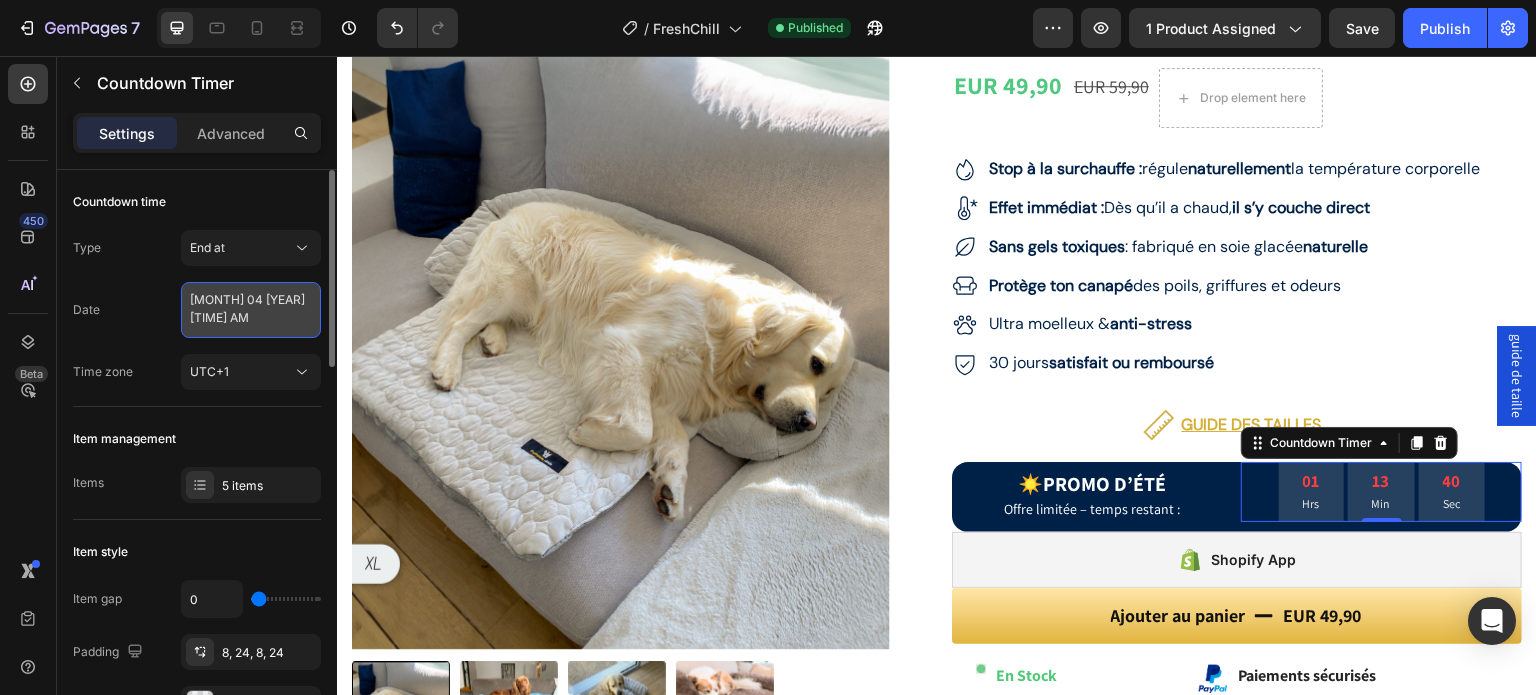 select on "59" 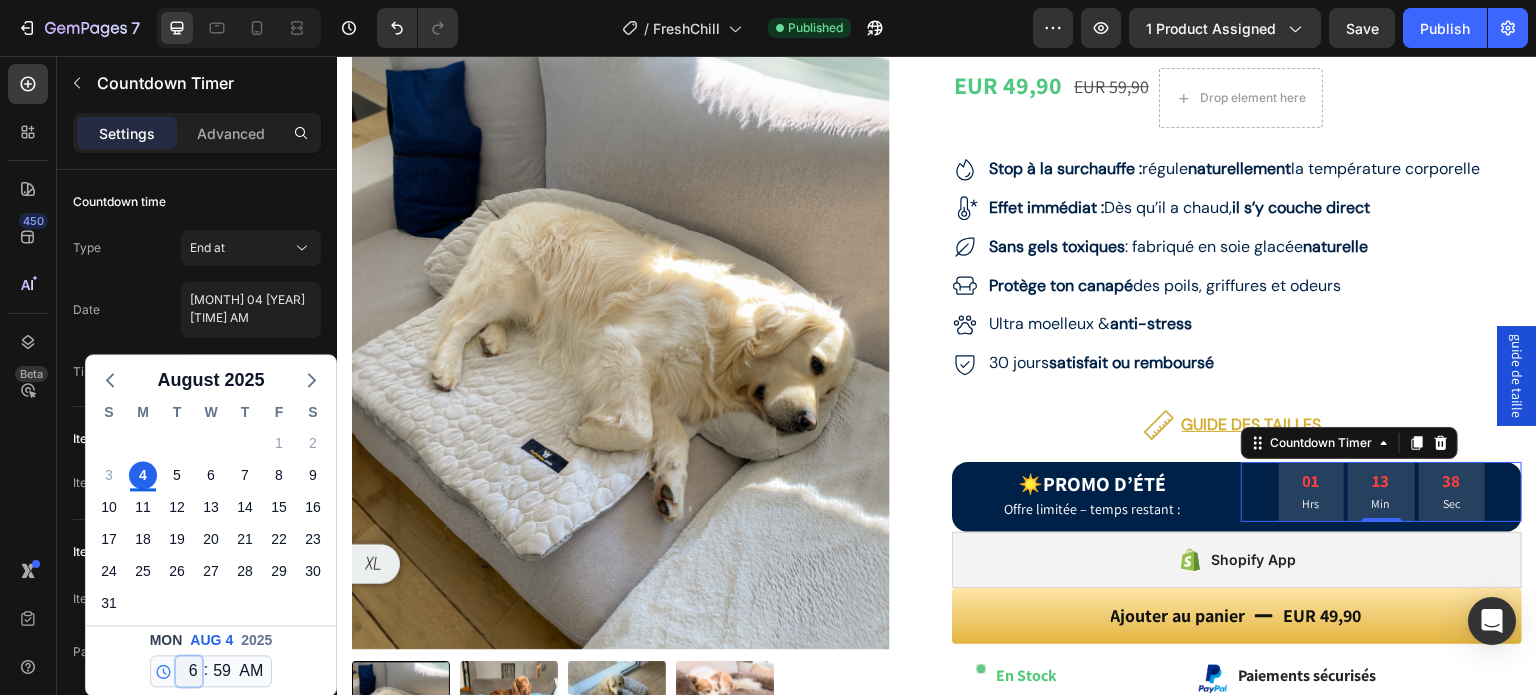 click on "12 1 2 3 4 5 6 7 8 9 10 11" at bounding box center [189, 671] 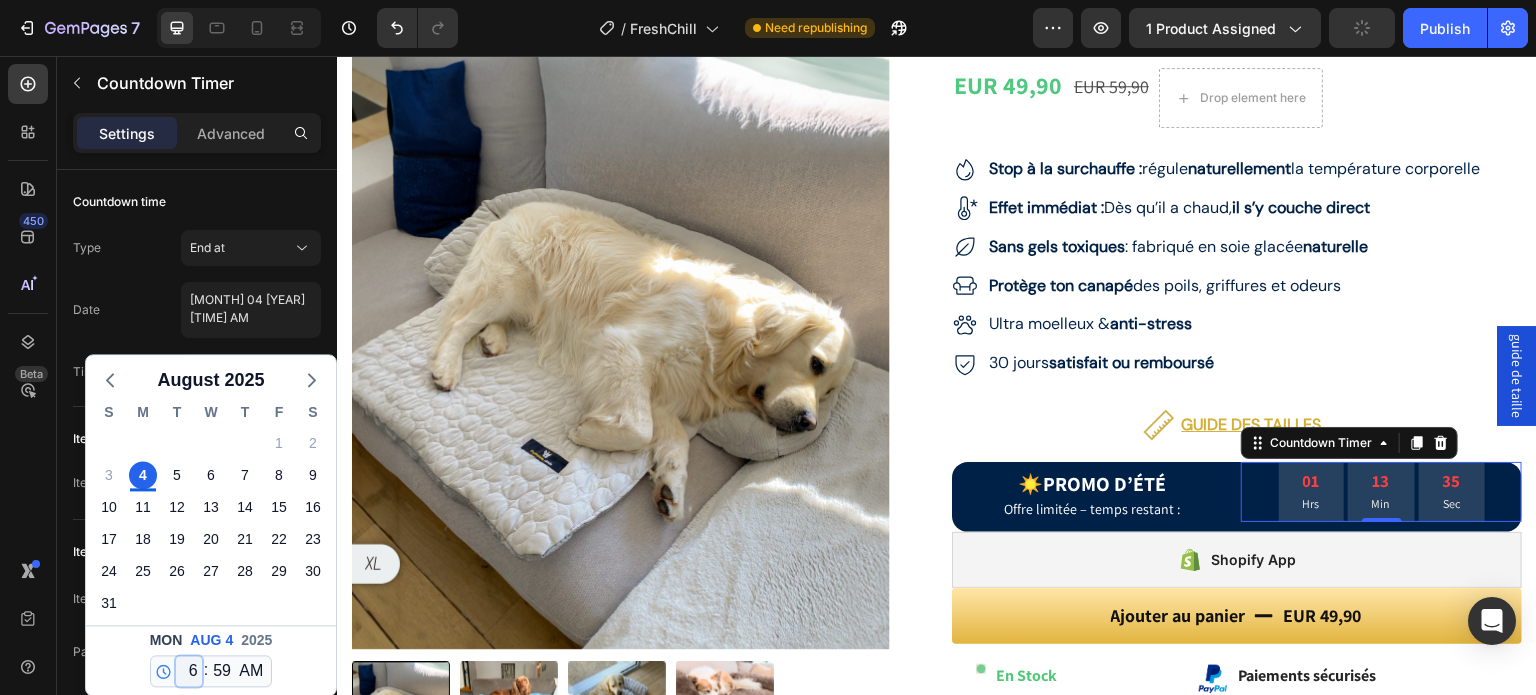 select on "11" 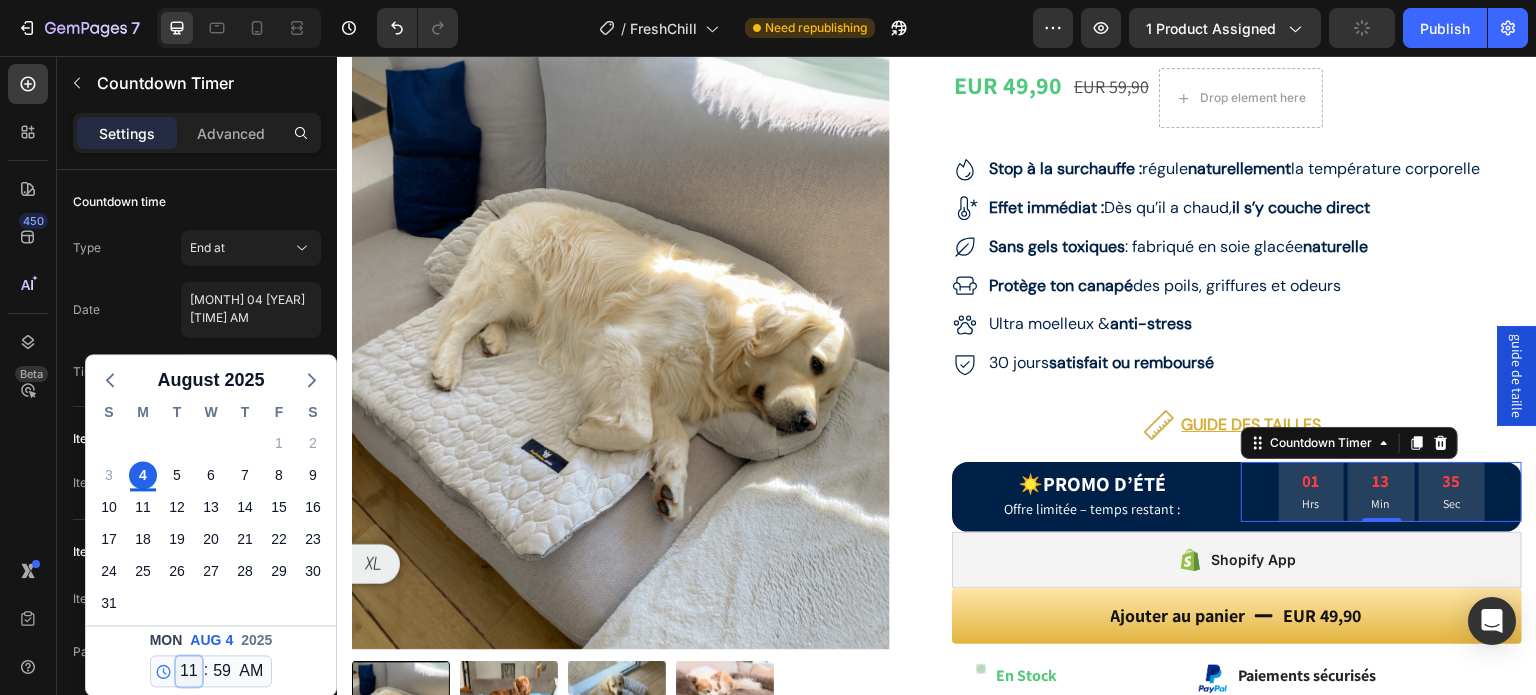 click on "12 1 2 3 4 5 6 7 8 9 10 11" at bounding box center [189, 671] 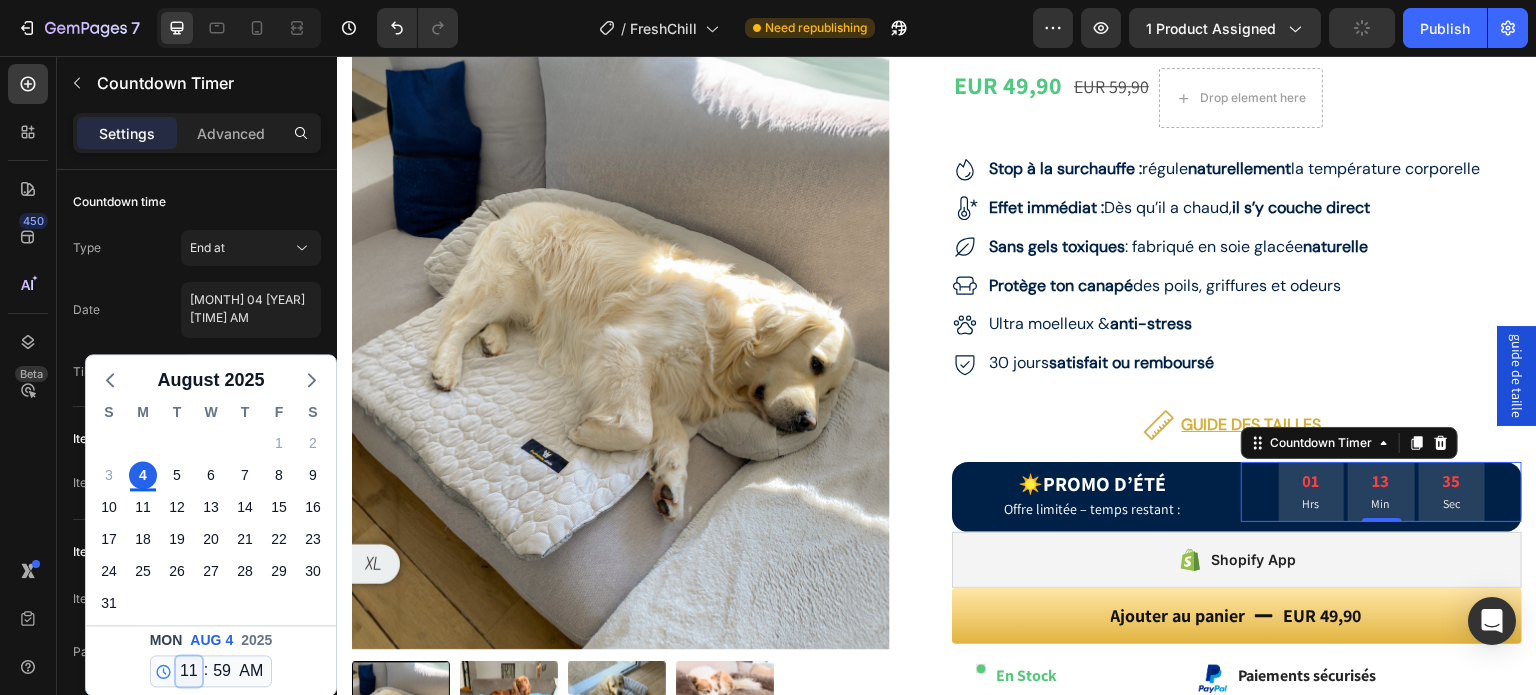 type on "[MONTH] 04 [YEAR] 11:59 AM" 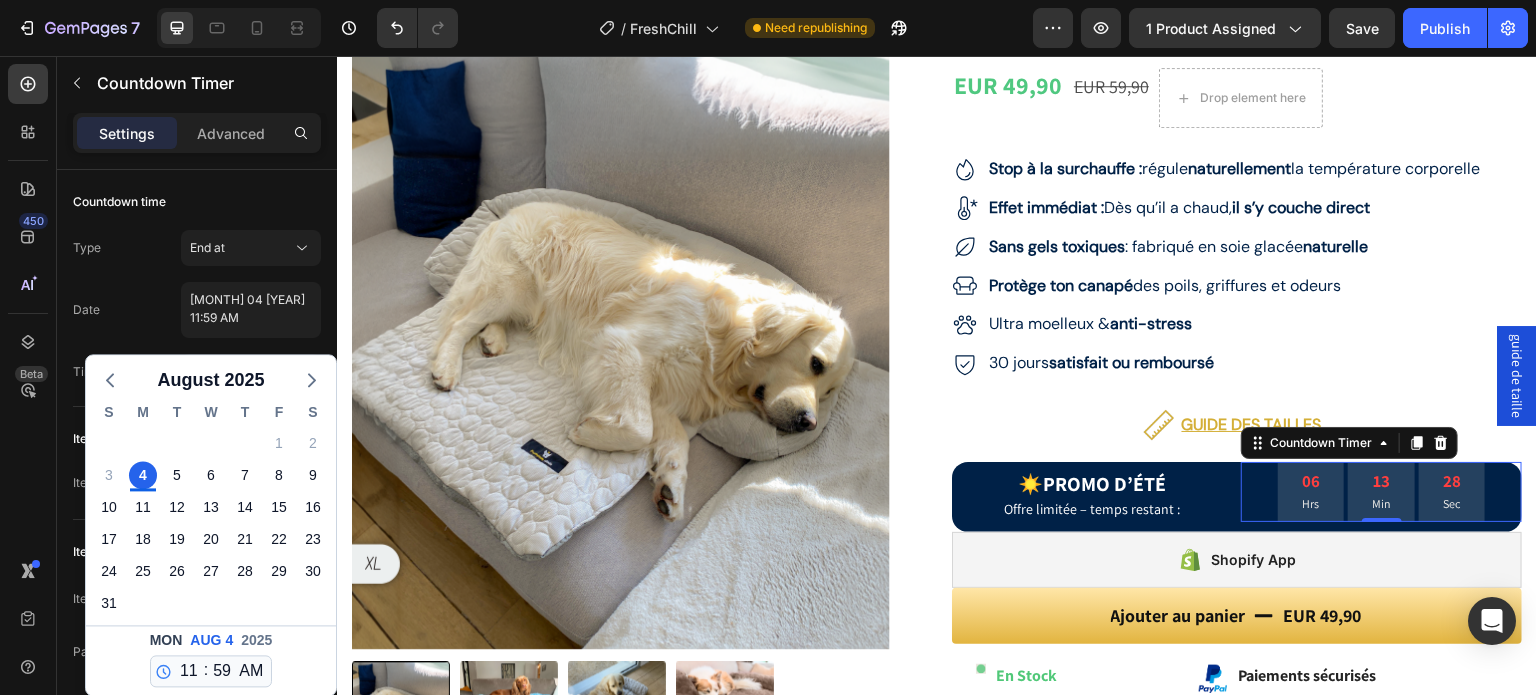 click on "Date [DATE] [TIME] [MONTH] S M T W T F S 27 28 29 30 31 1 2 3 4 5 6 7 8 9 10 11 12 13 14 15 16 17 18 19 20 21 22 23 24 25 26 27 28 29 30 31 1 2 3 4 5 6 Mon [MONTH] 4 [YEAR] 12 1 2 3 4 5 6 7 8 9 10 11 : 00 01 02 03 04 05 06 07 08 09 10 11 12 13 14 15 16 17 18 19 20 21 22 23 24 25 26 27 28 29 30 31 32 33 34 35 36 37 38 39 40 41 42 43 44 45 46 47 48 49 50 51 52 53 54 55 56 57 58 59 AM PM" at bounding box center [197, 310] 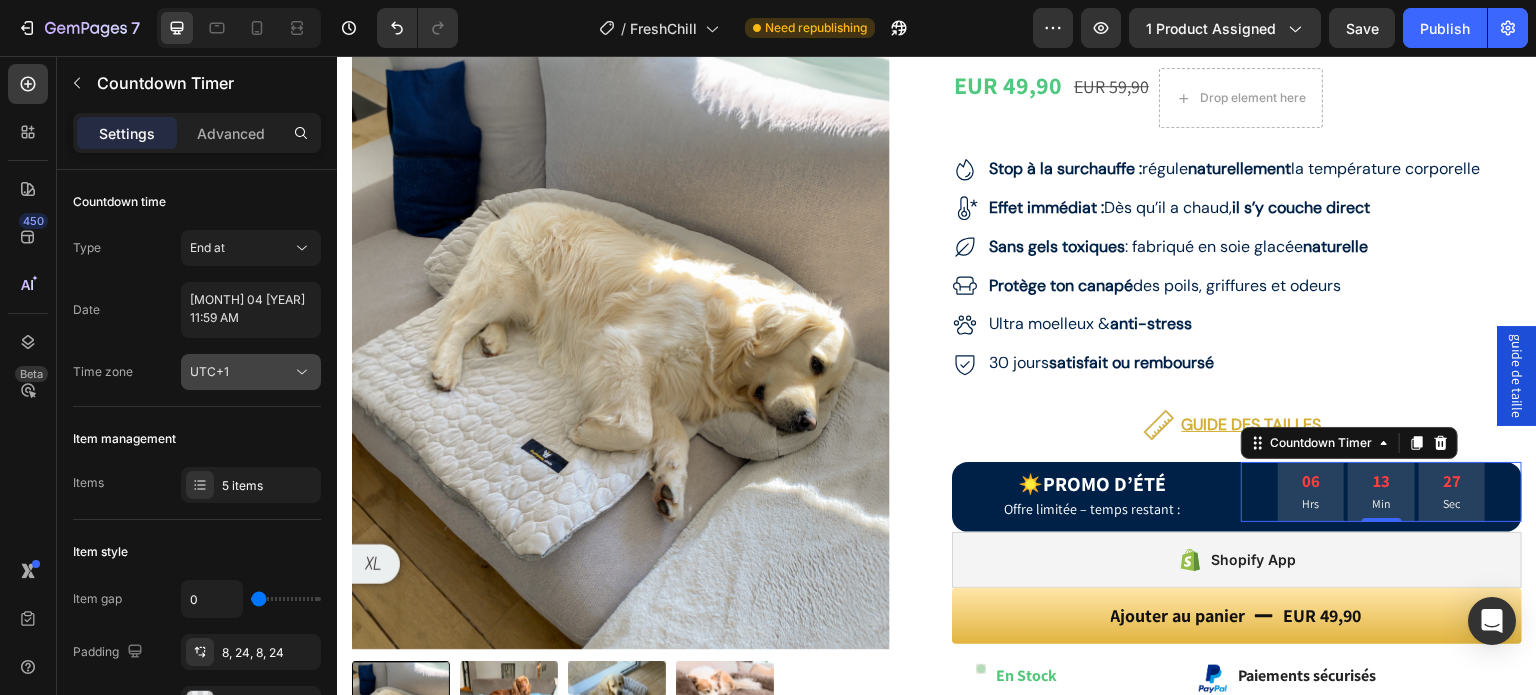 click on "UTC+1" at bounding box center (241, 372) 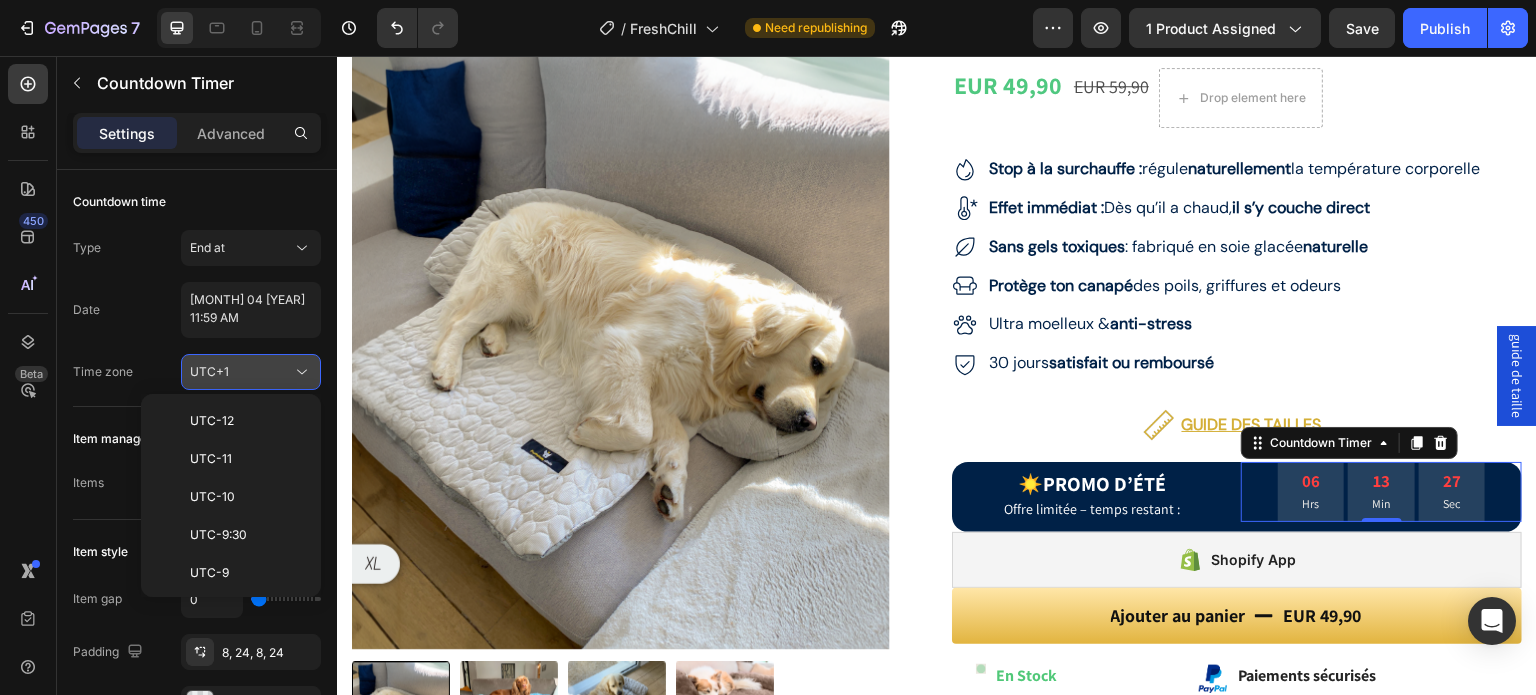scroll, scrollTop: 432, scrollLeft: 0, axis: vertical 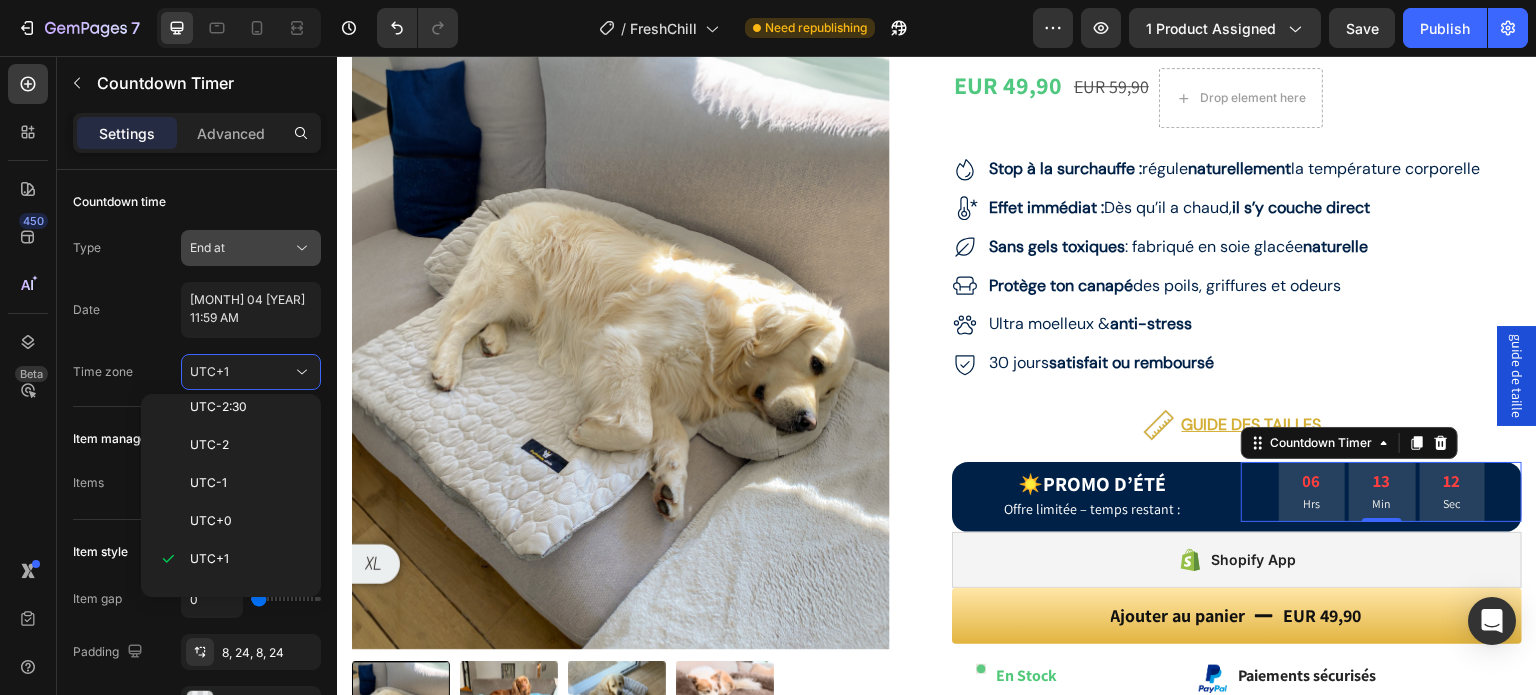 click on "End at" 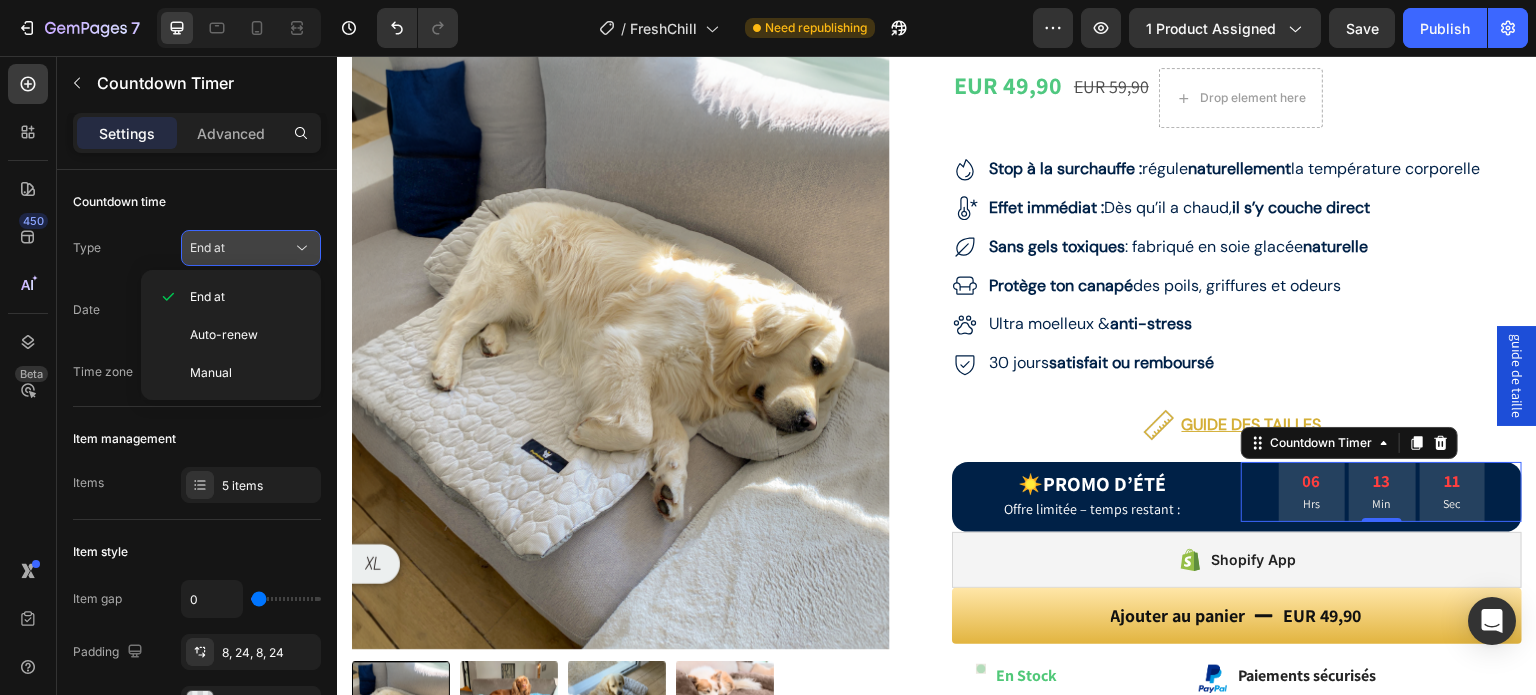 click on "End at" 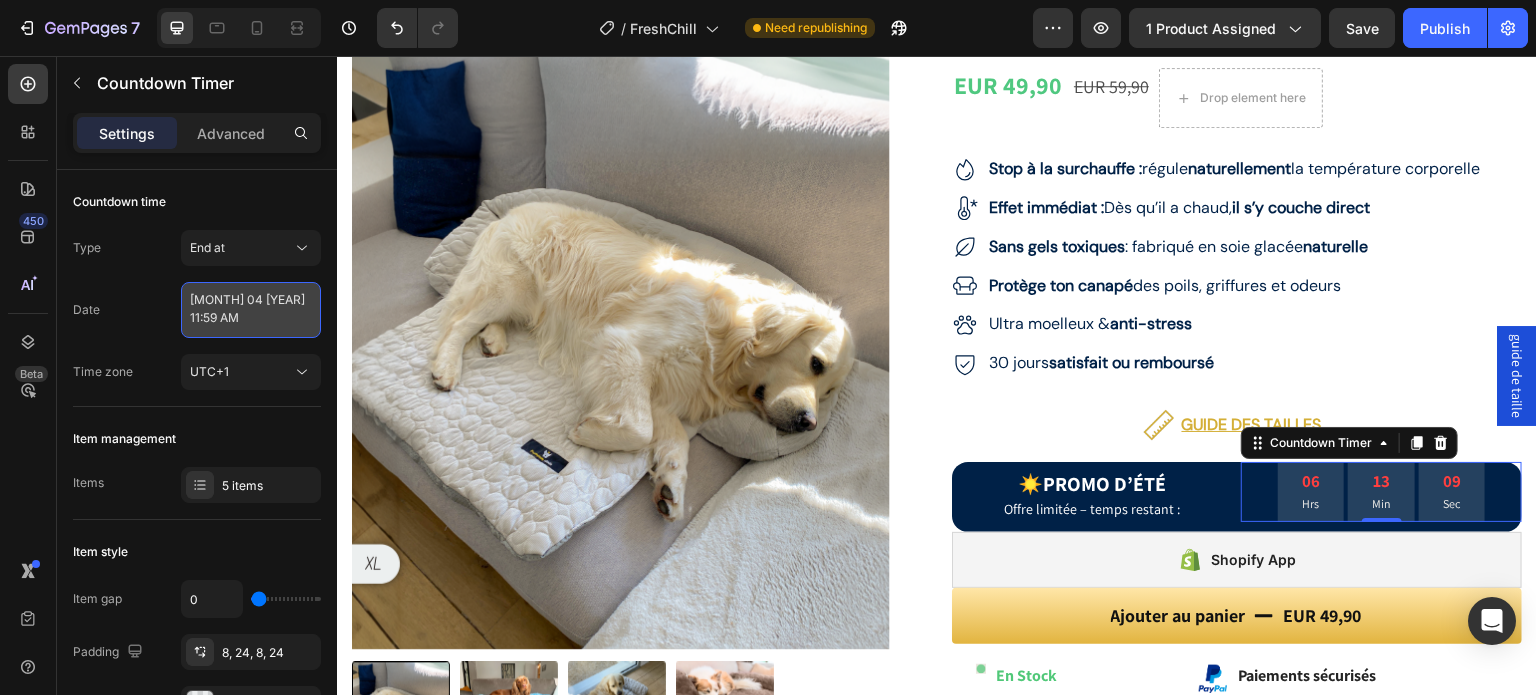 select on "11" 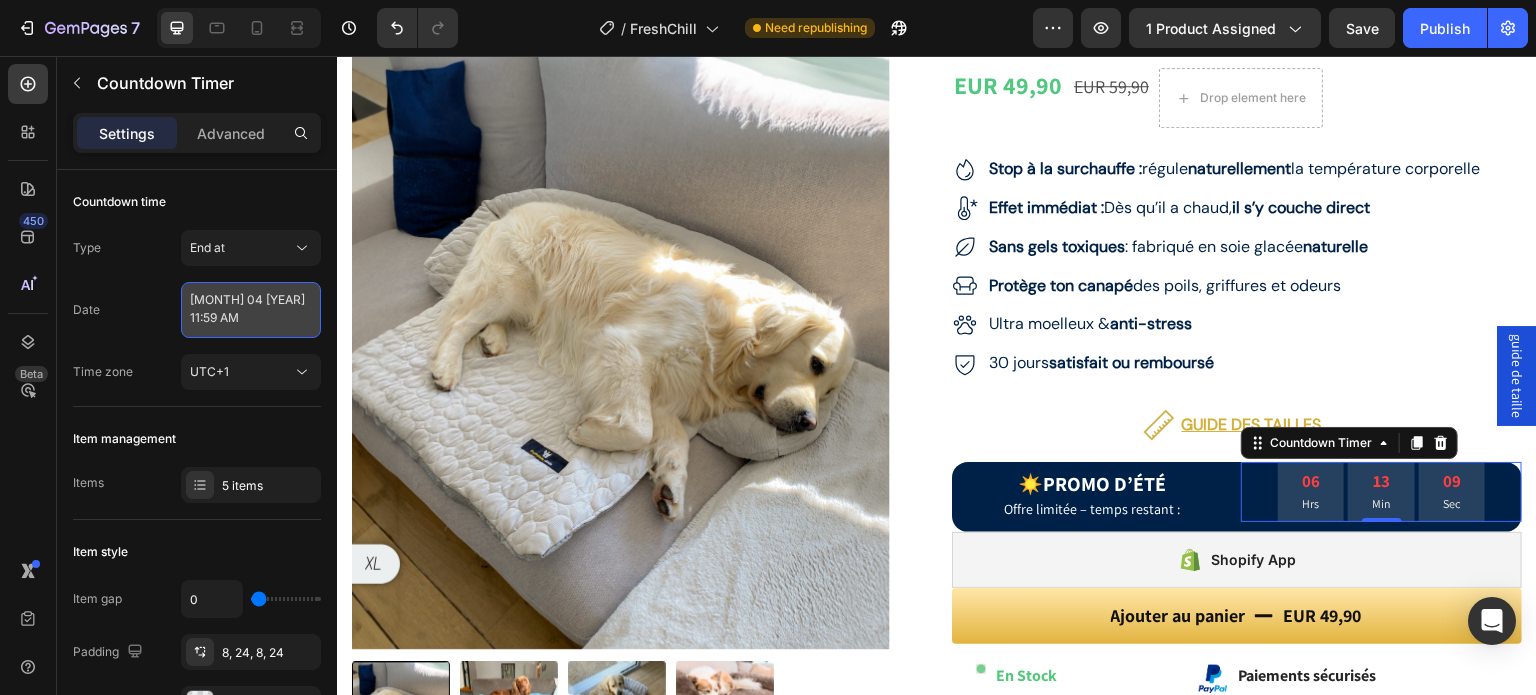 select on "59" 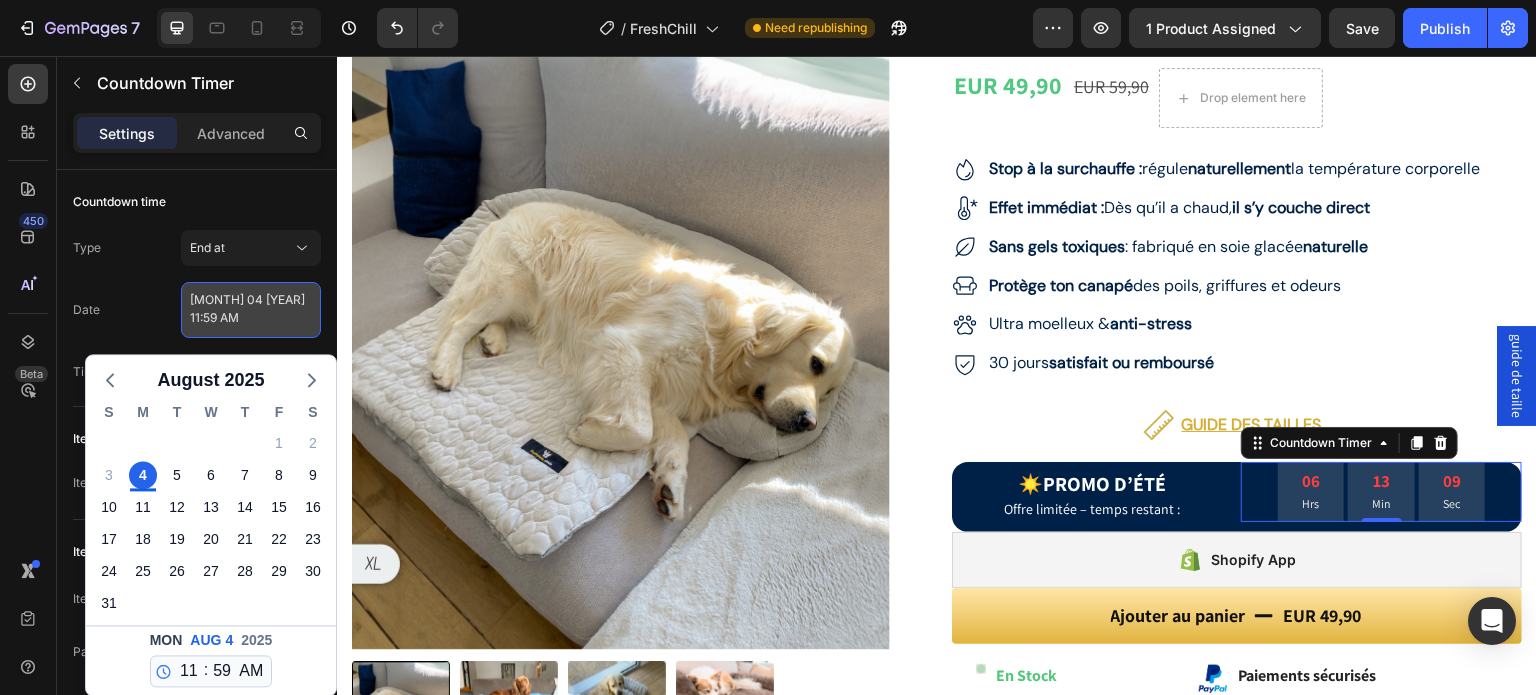 click on "[MONTH] 04 [YEAR] 11:59 AM" at bounding box center [251, 310] 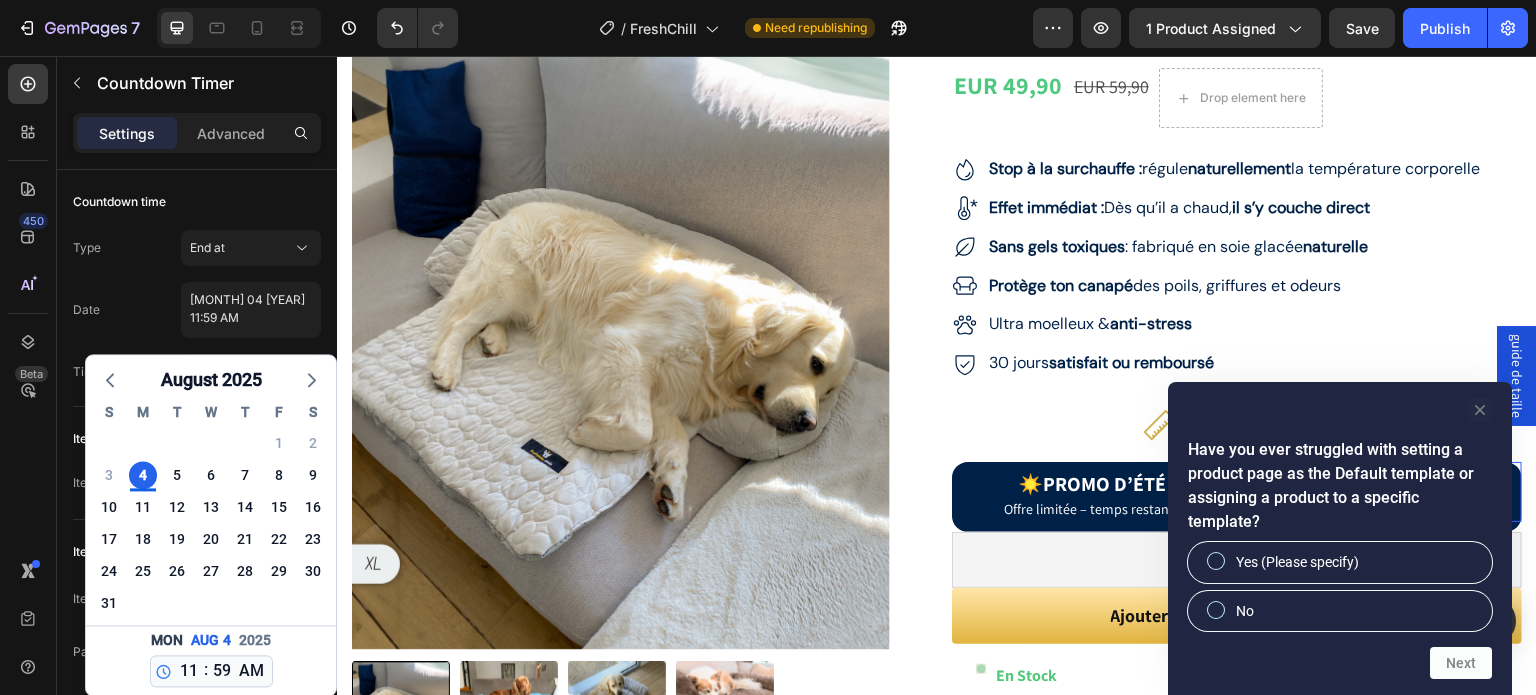 click 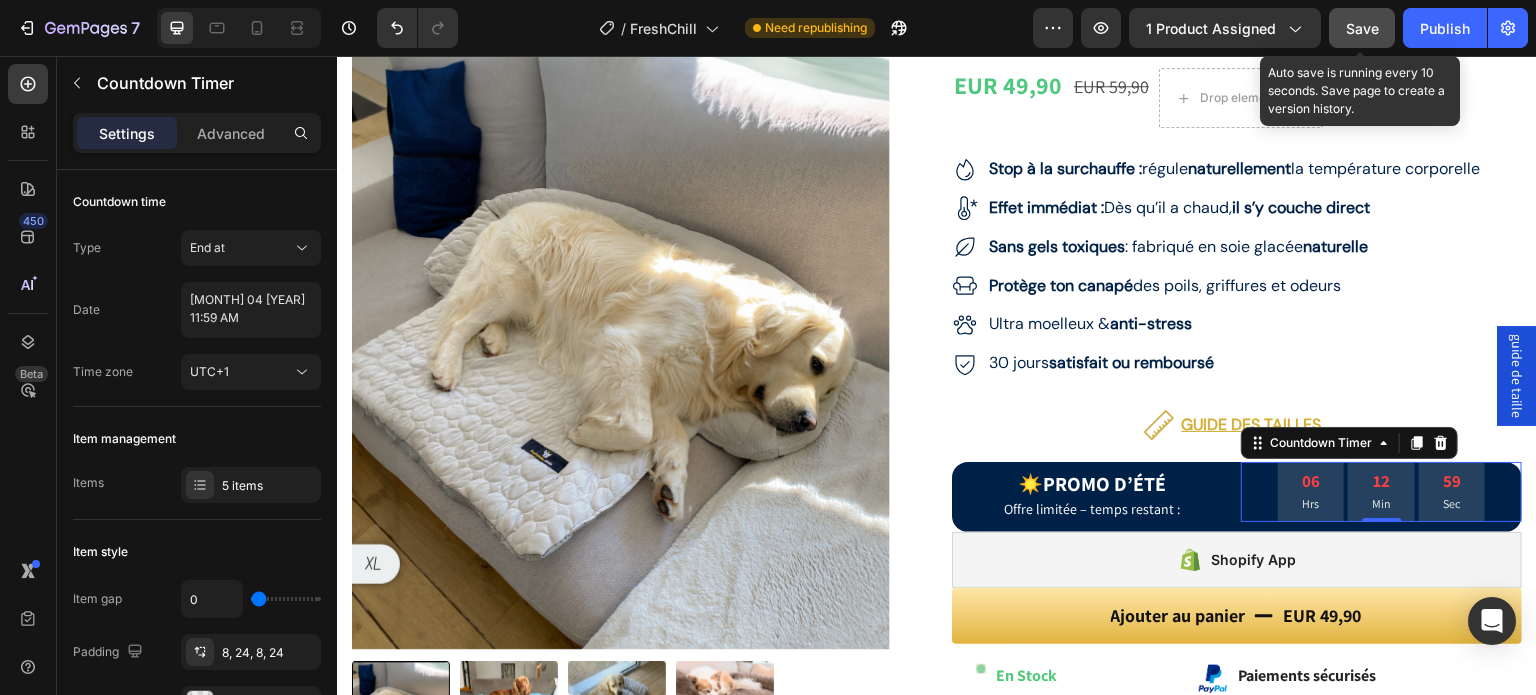 click on "Save" at bounding box center (1362, 28) 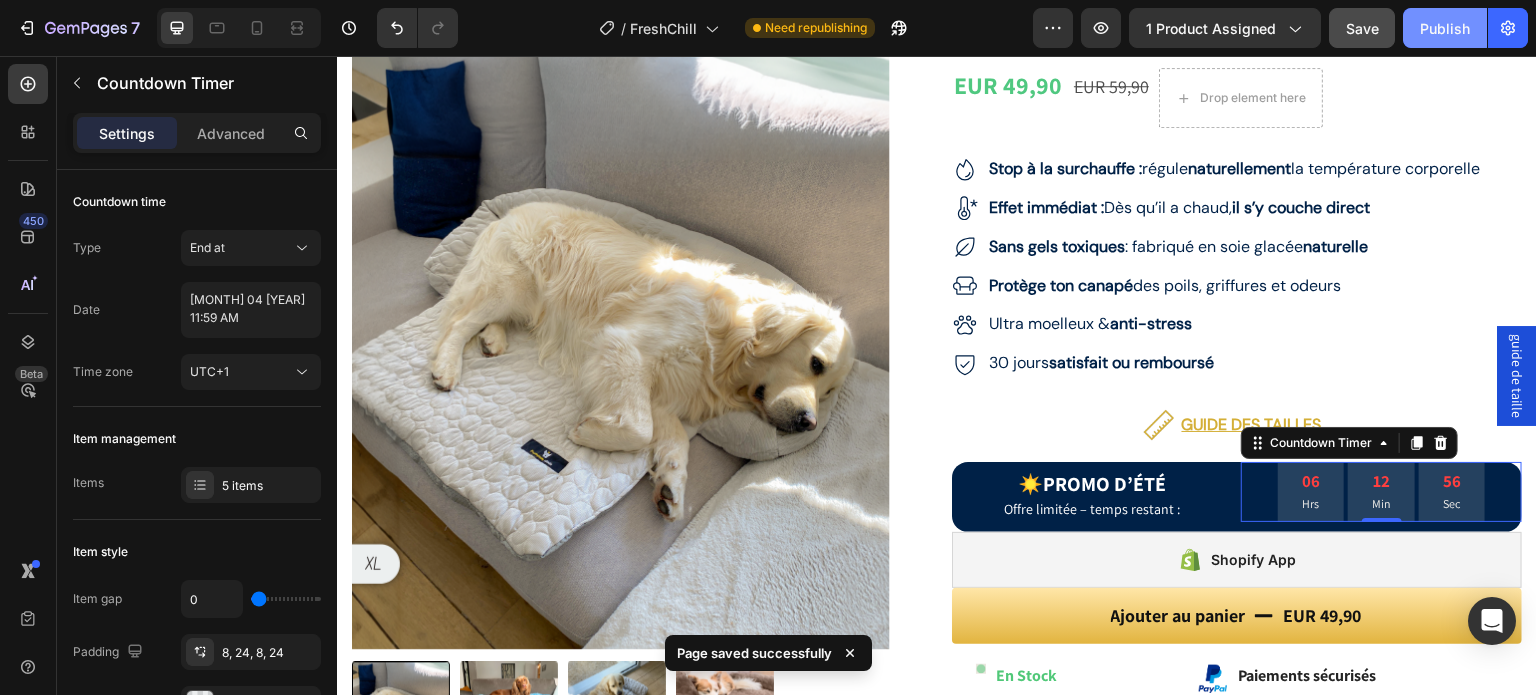 click on "Publish" at bounding box center [1445, 28] 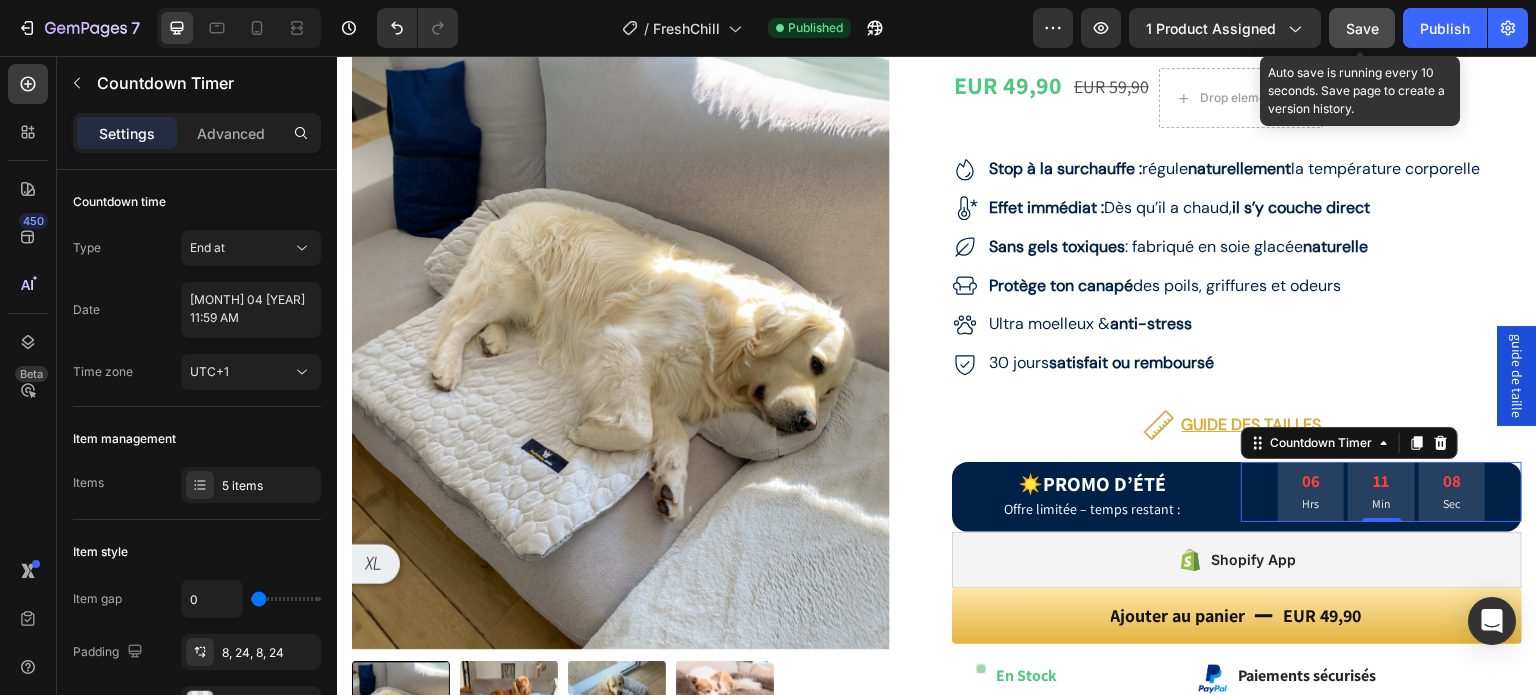 click on "Save" 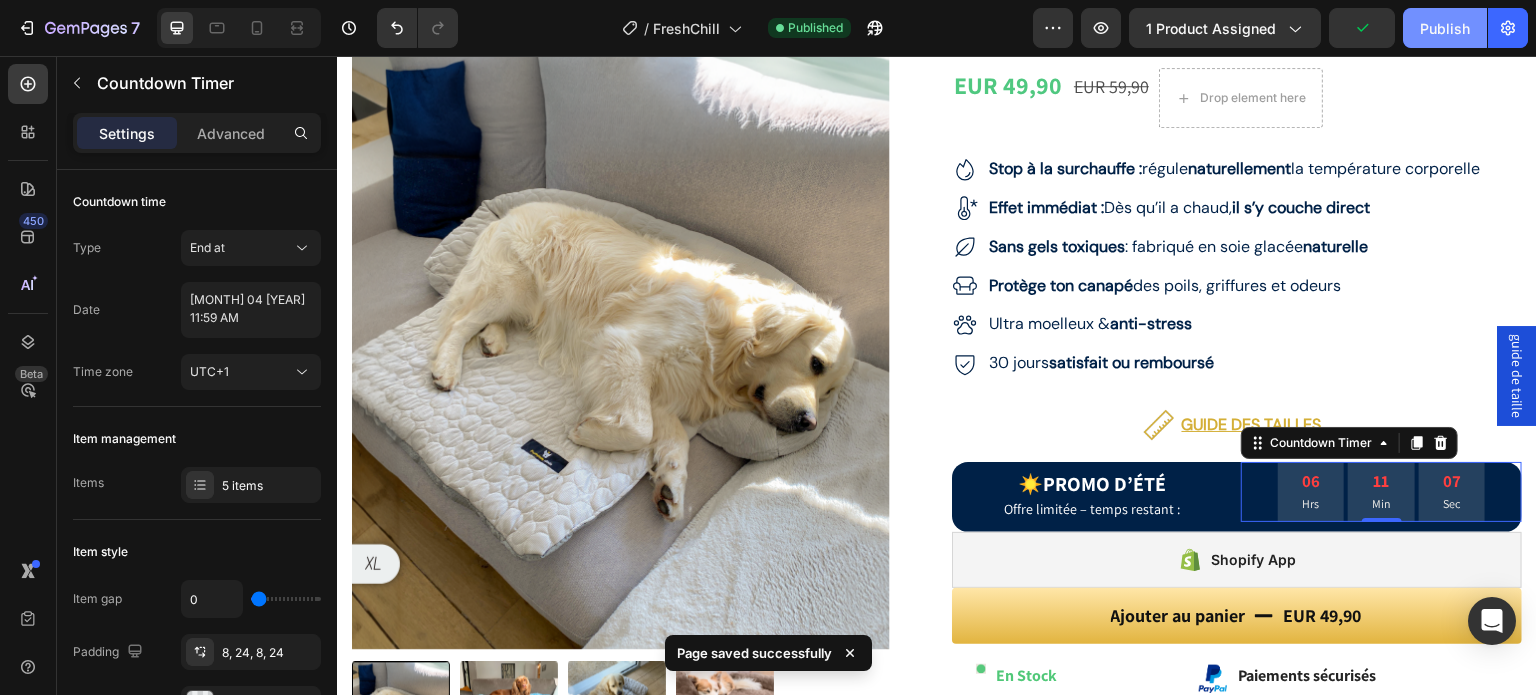 click on "Publish" at bounding box center [1445, 28] 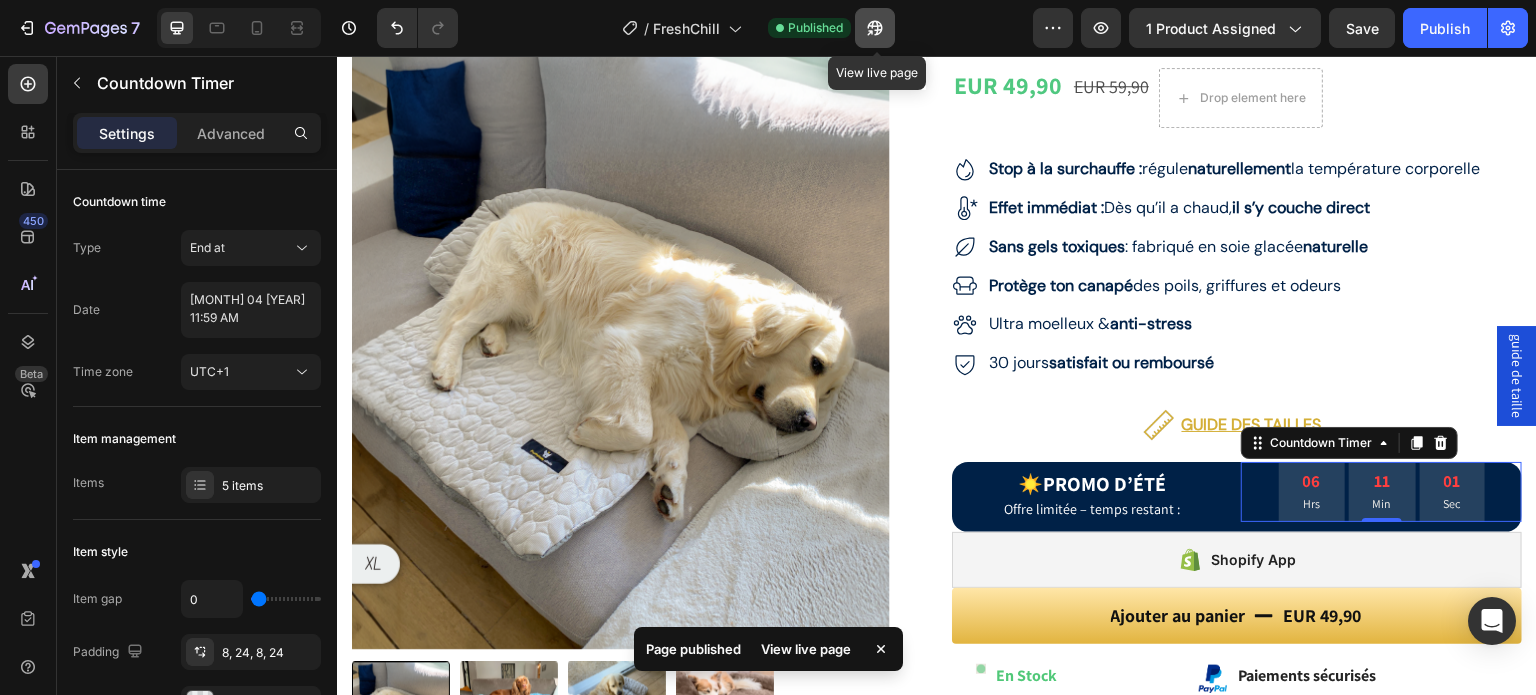 click 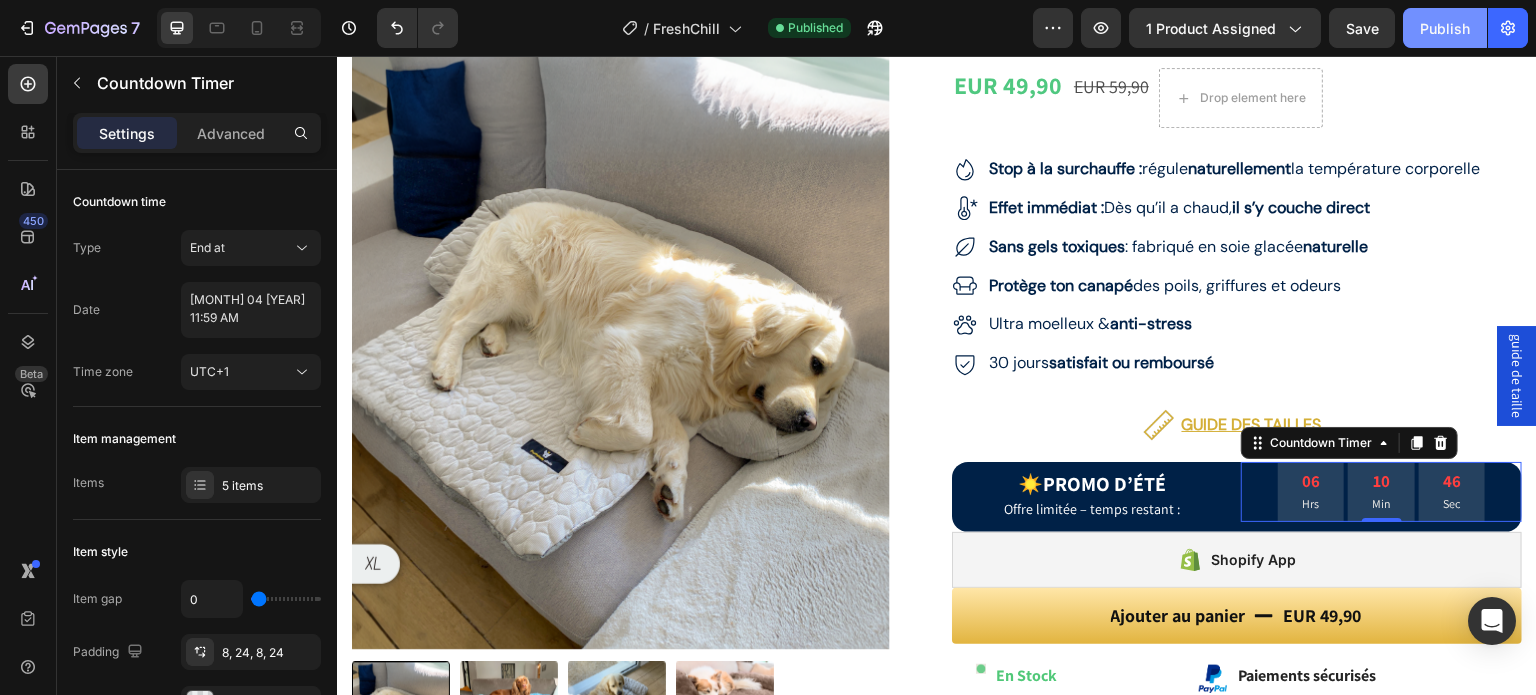 click on "Publish" at bounding box center (1445, 28) 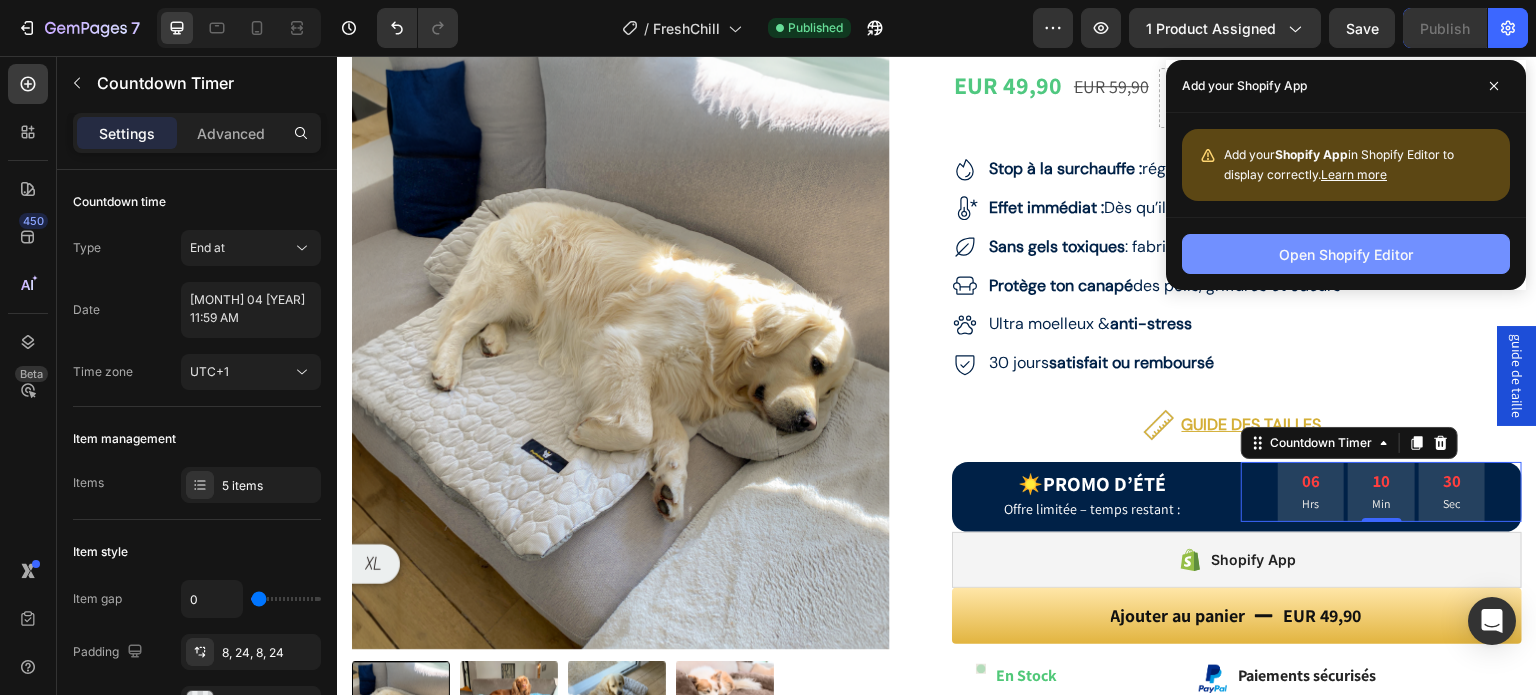 click on "Open Shopify Editor" at bounding box center (1346, 254) 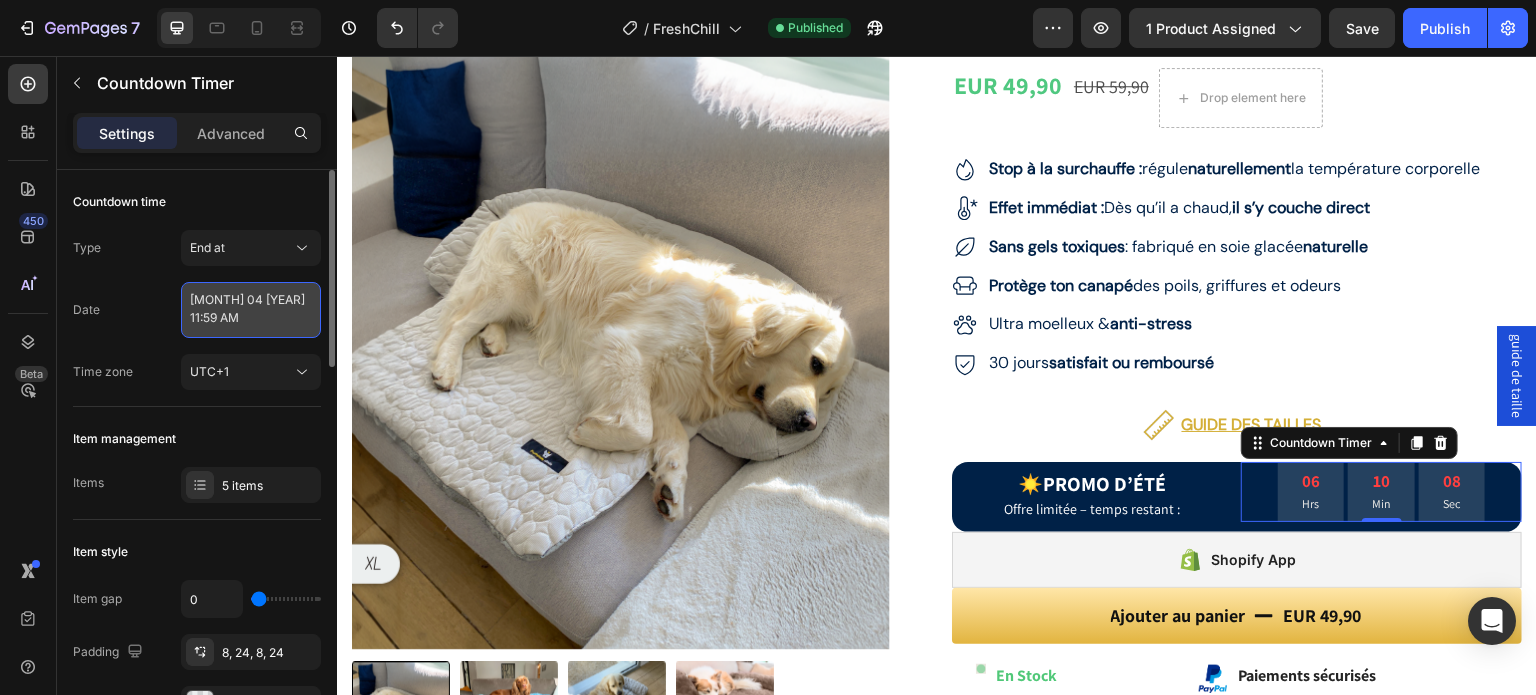 click on "[MONTH] 04 [YEAR] 11:59 AM" at bounding box center (251, 310) 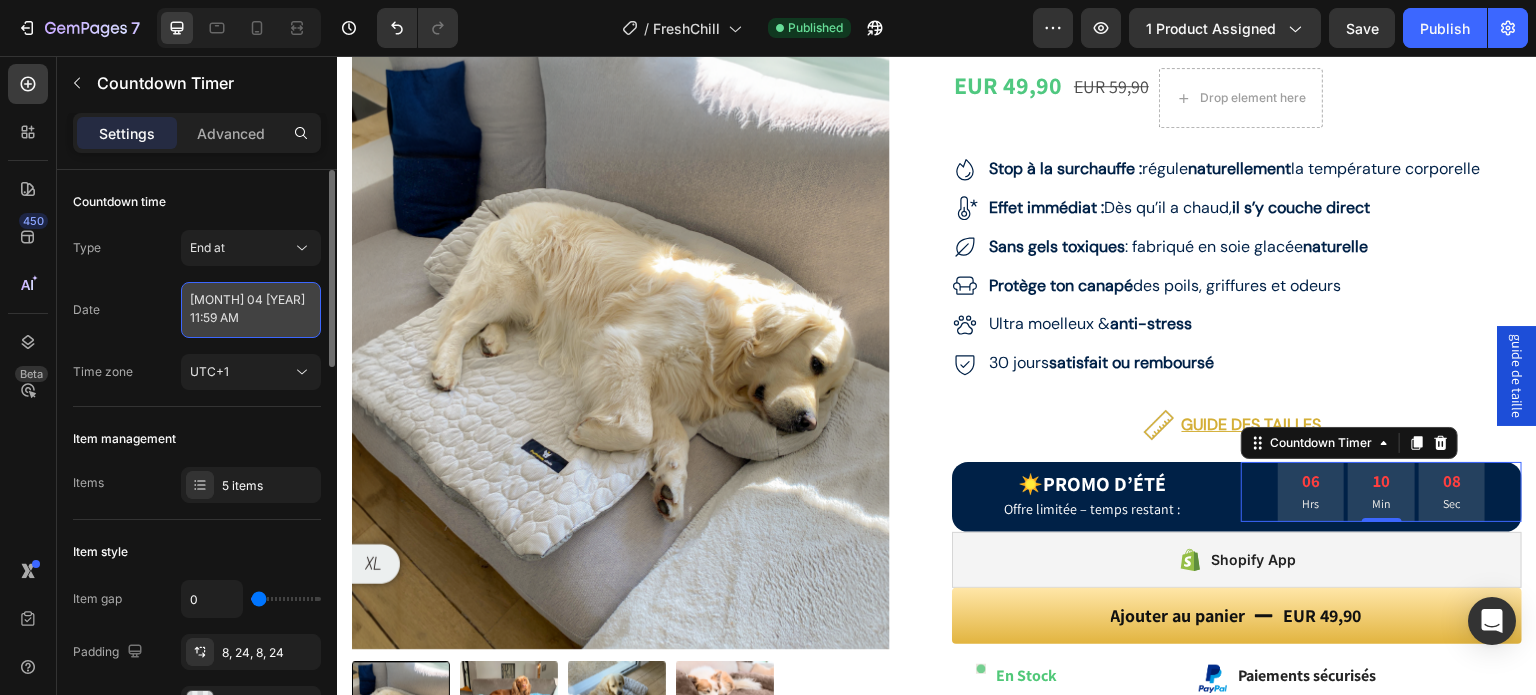 select on "11" 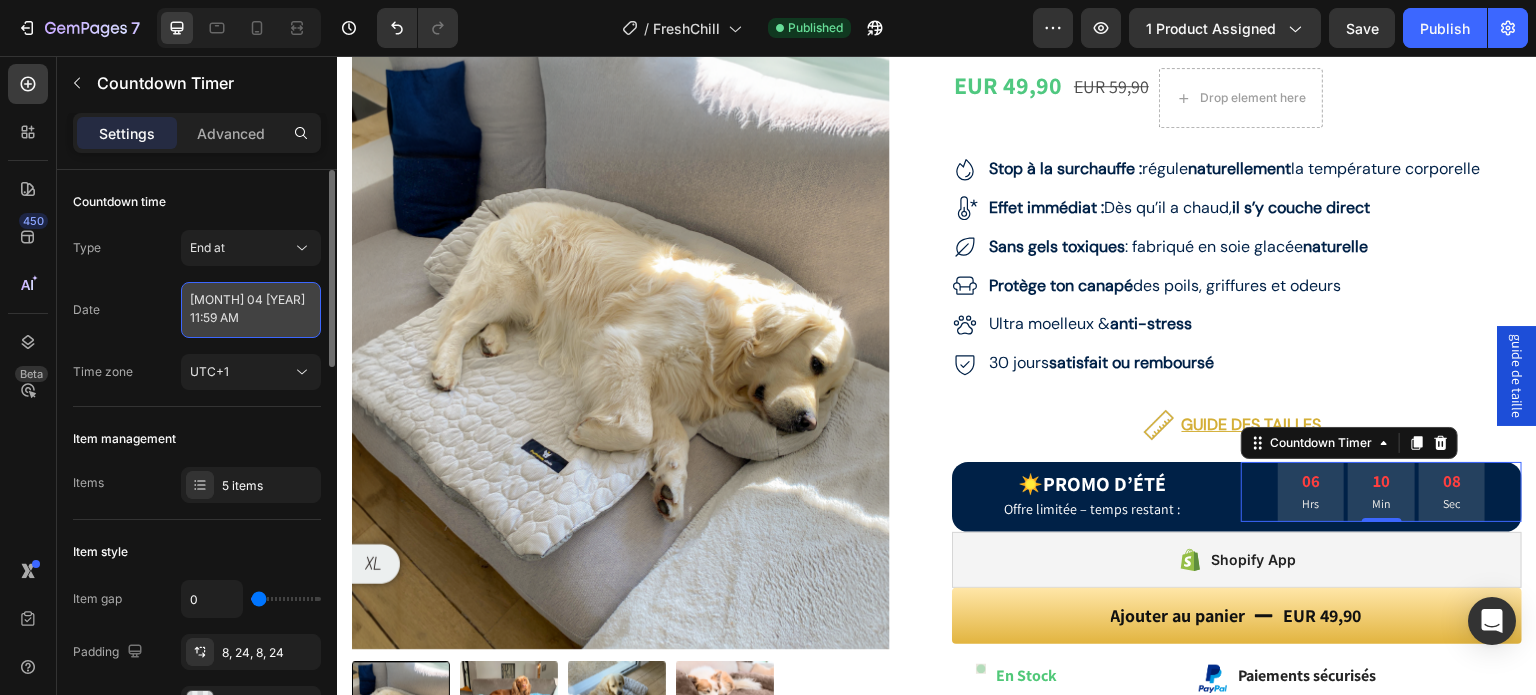 select on "59" 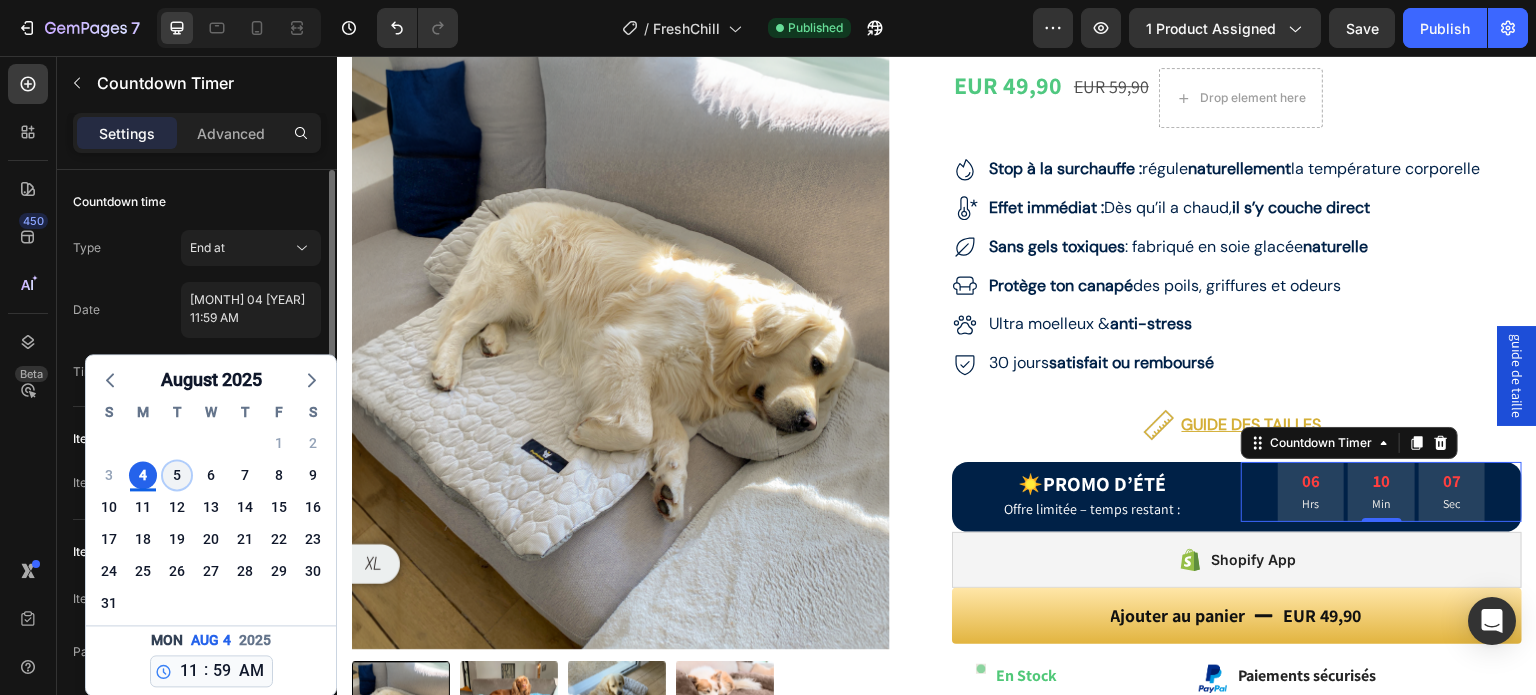 click on "5" 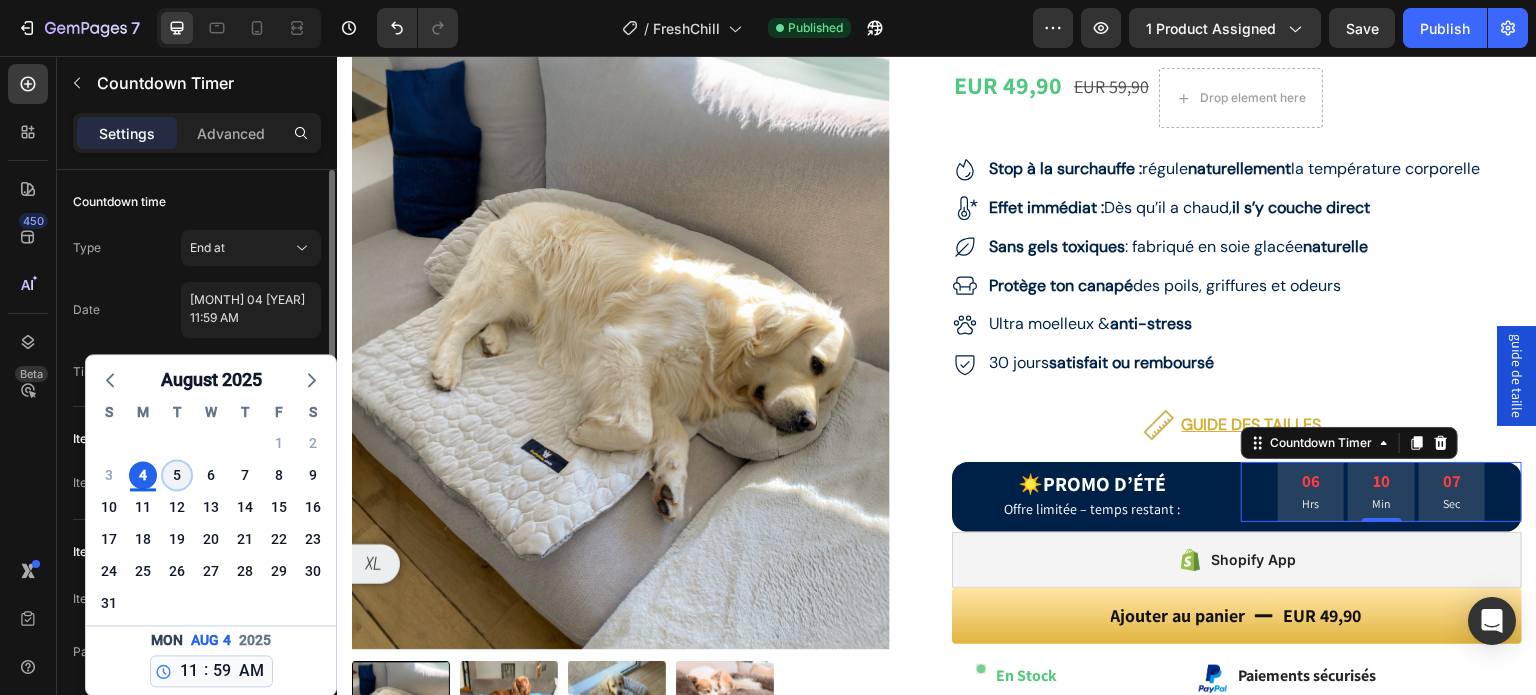 type on "[MONTH] 05 [YEAR] 11:59 AM" 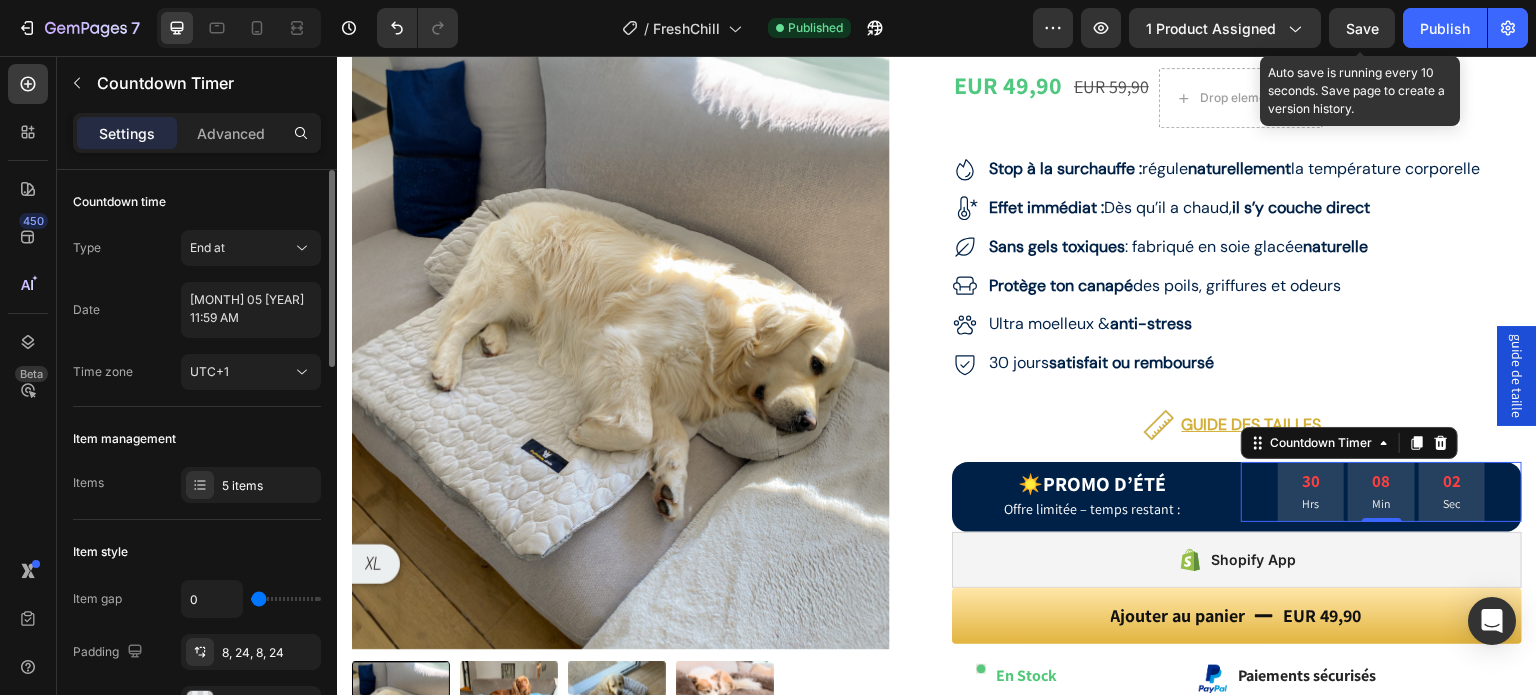 click on "Save" at bounding box center [1362, 28] 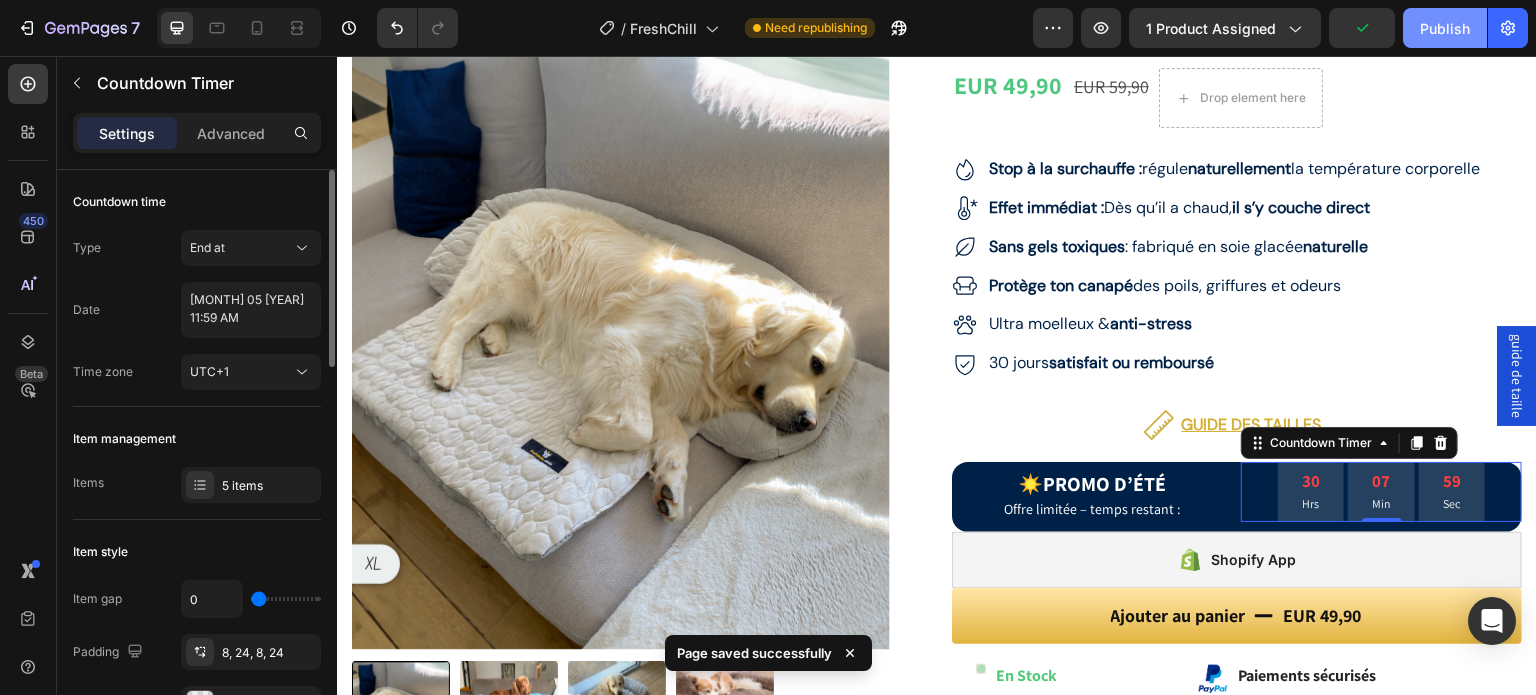 click on "Publish" at bounding box center (1445, 28) 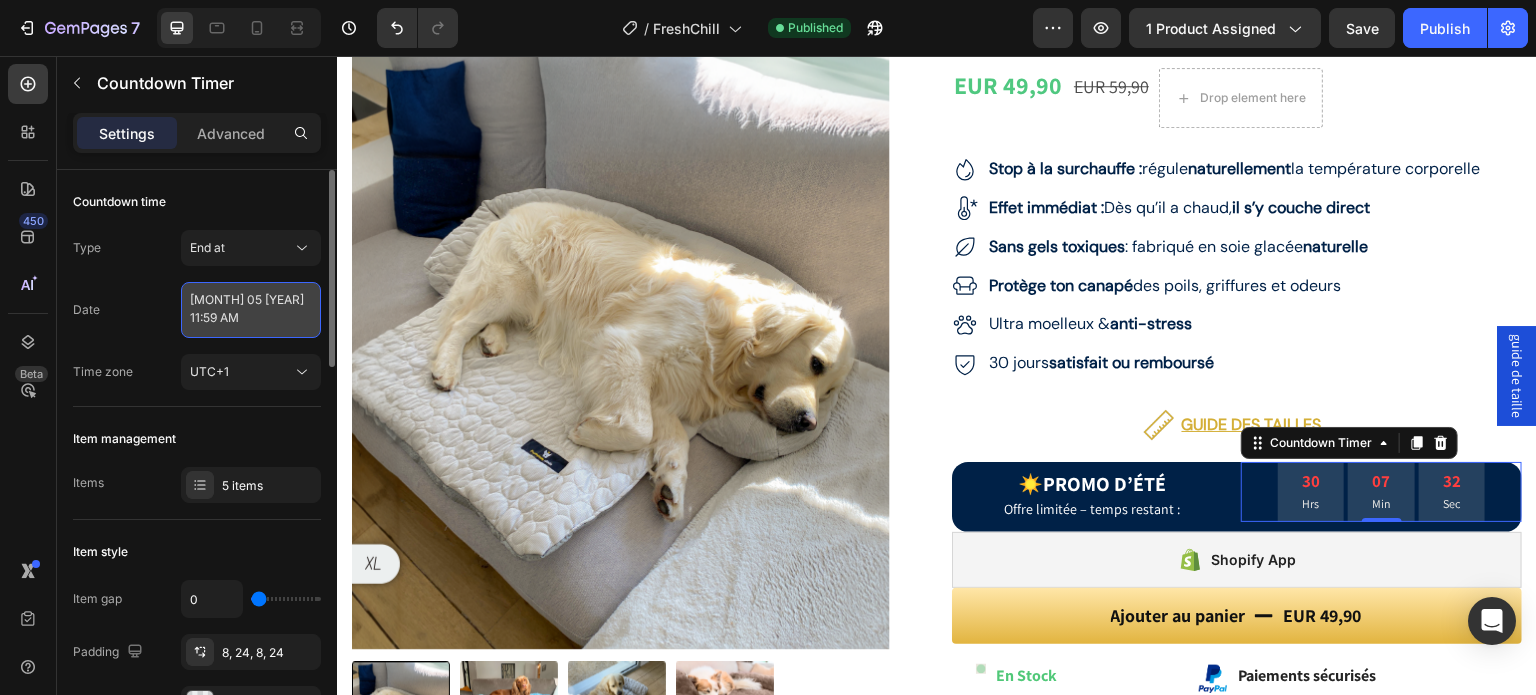 click on "[MONTH] 05 [YEAR] 11:59 AM" at bounding box center (251, 310) 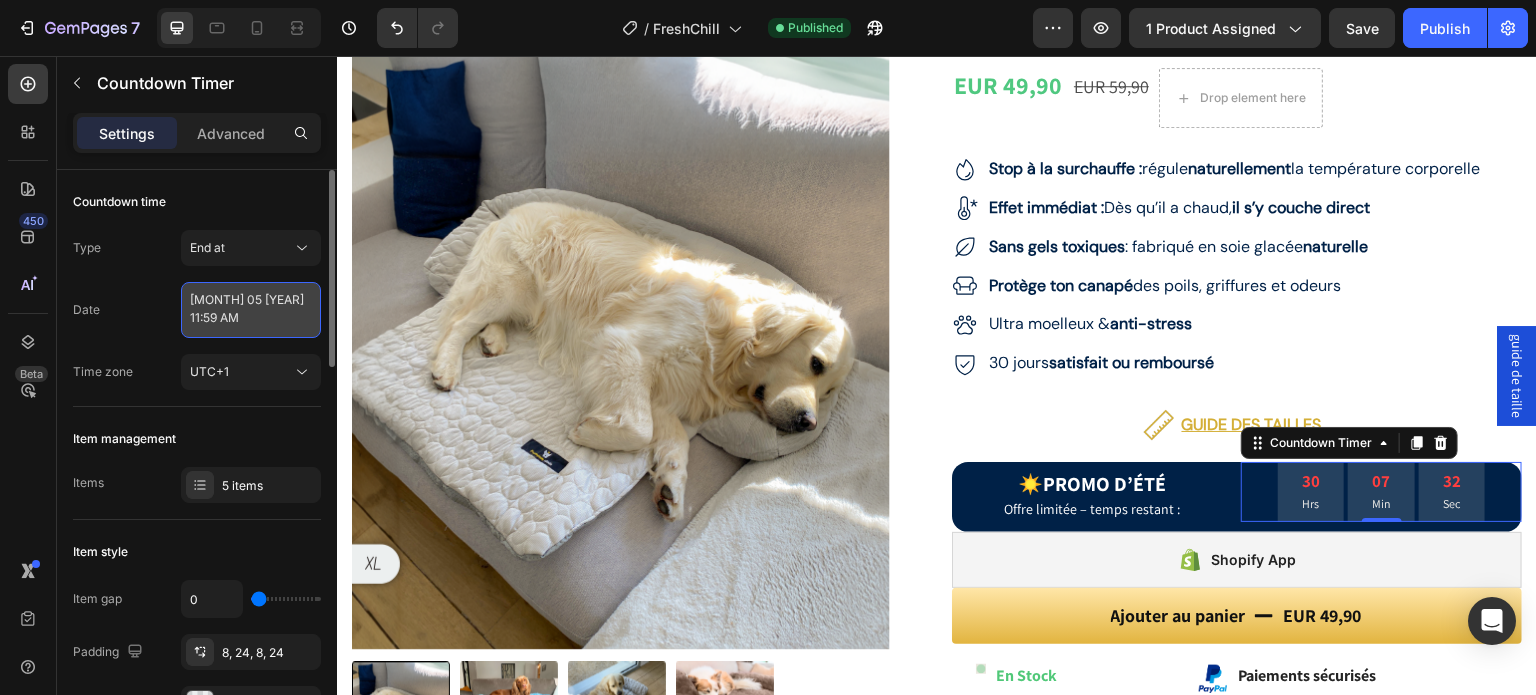 select on "11" 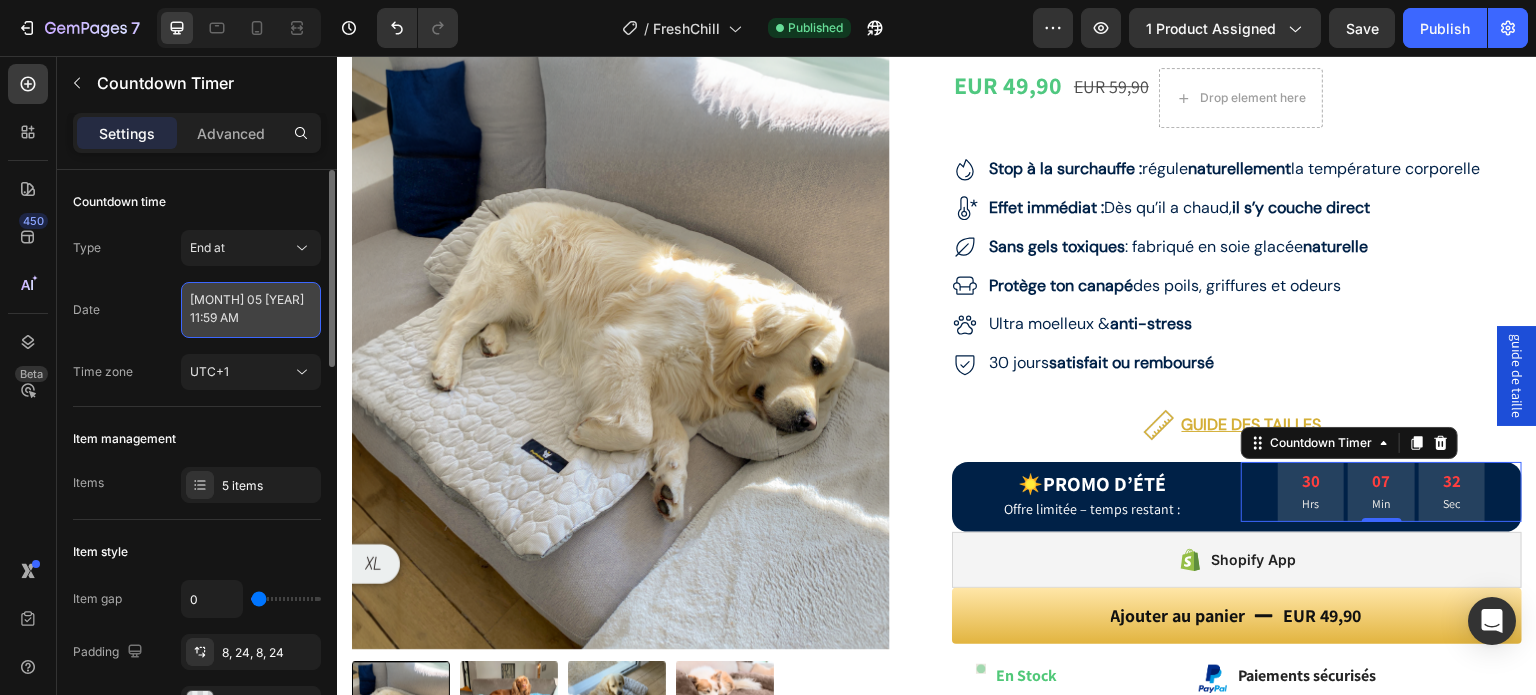 select on "59" 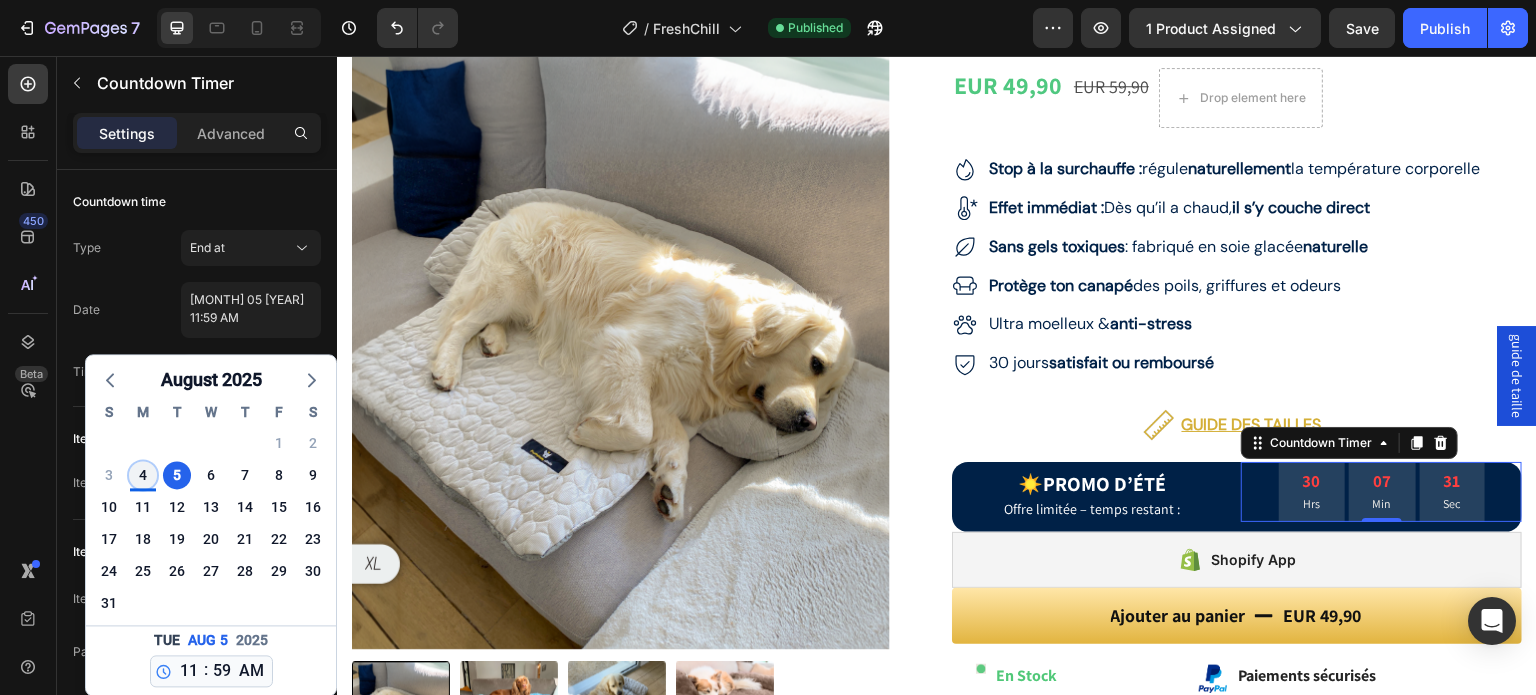 click on "4" 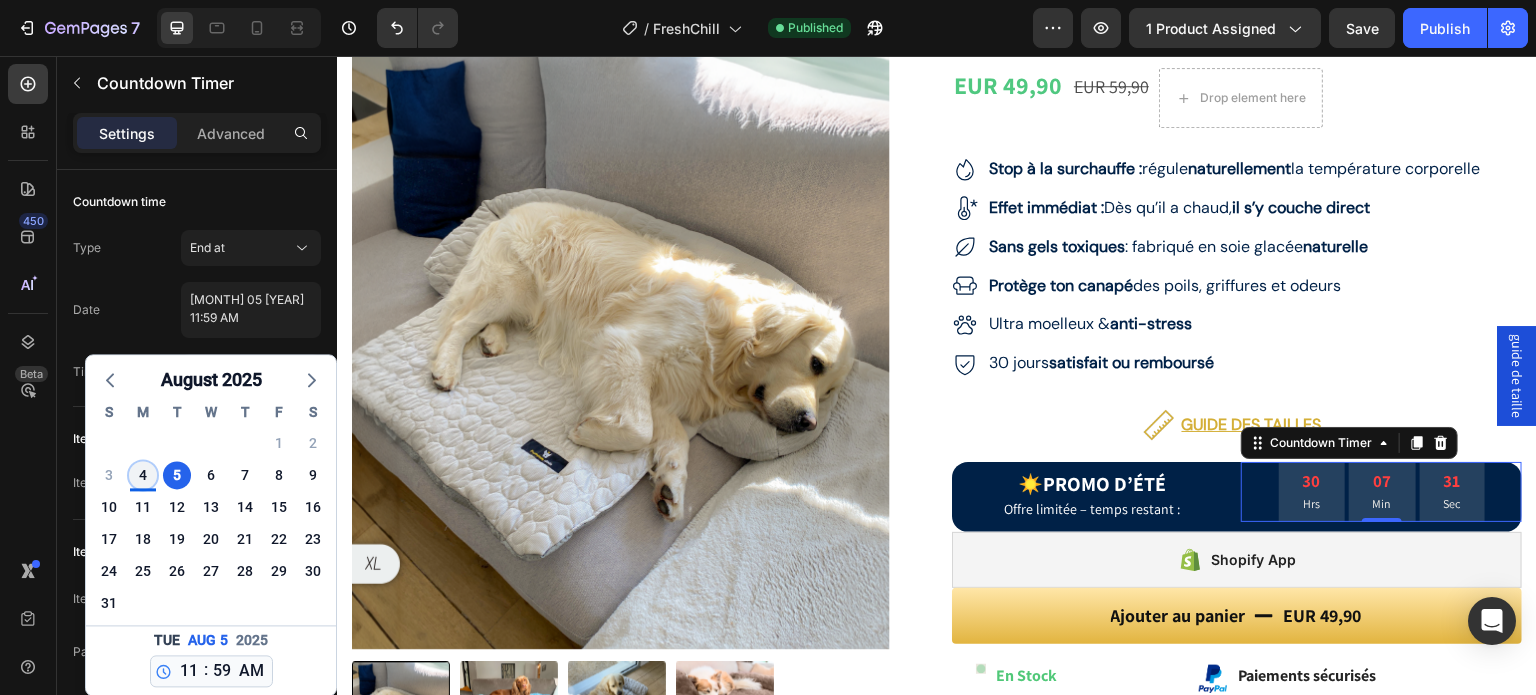 type on "[MONTH] 04 [YEAR] 11:59 AM" 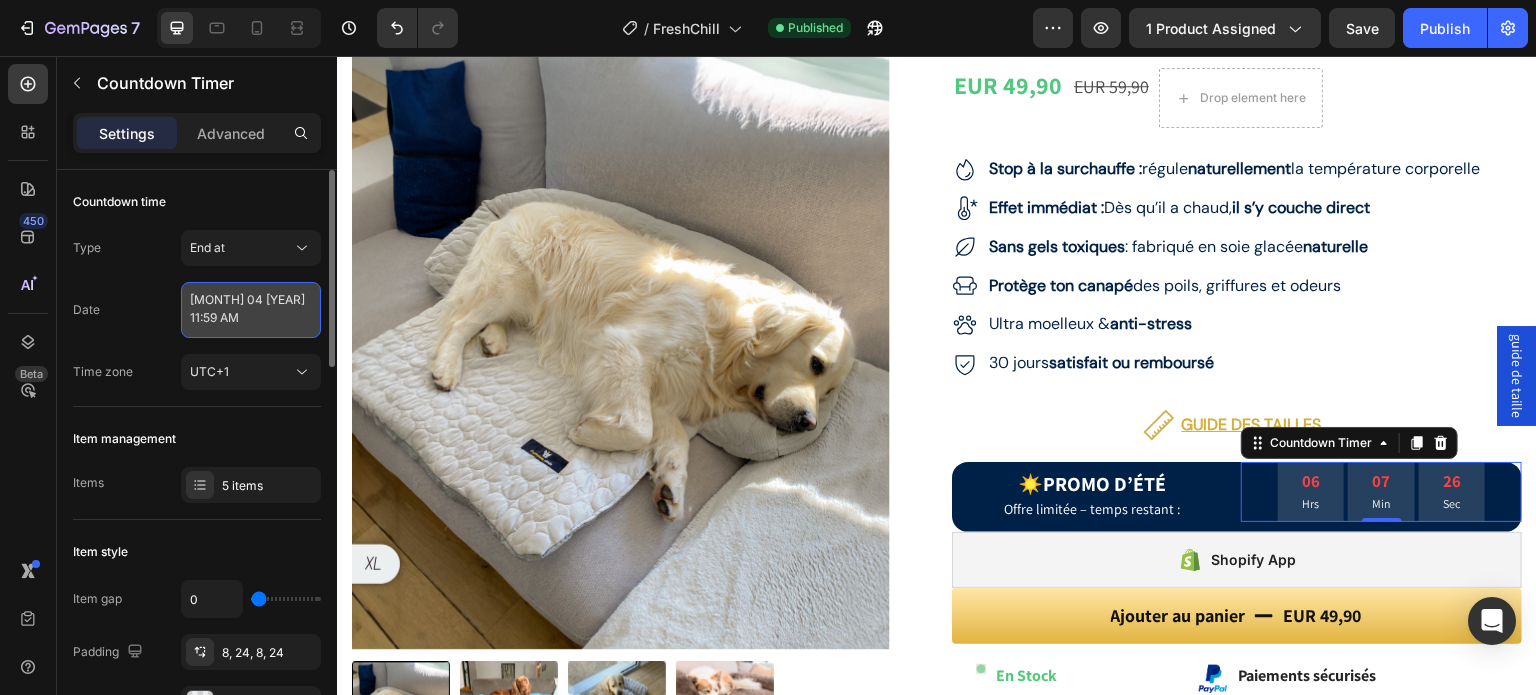 click on "[MONTH] 04 [YEAR] 11:59 AM" at bounding box center [251, 310] 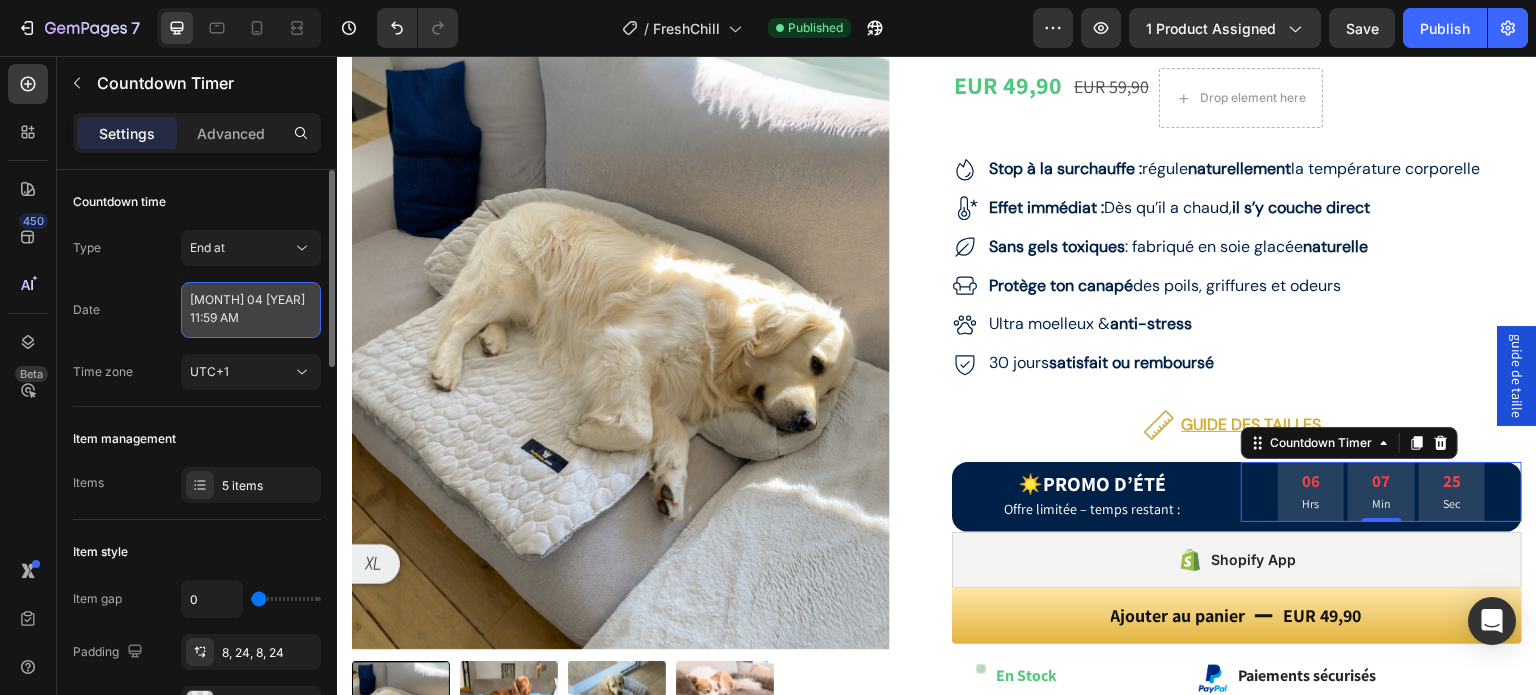 select on "11" 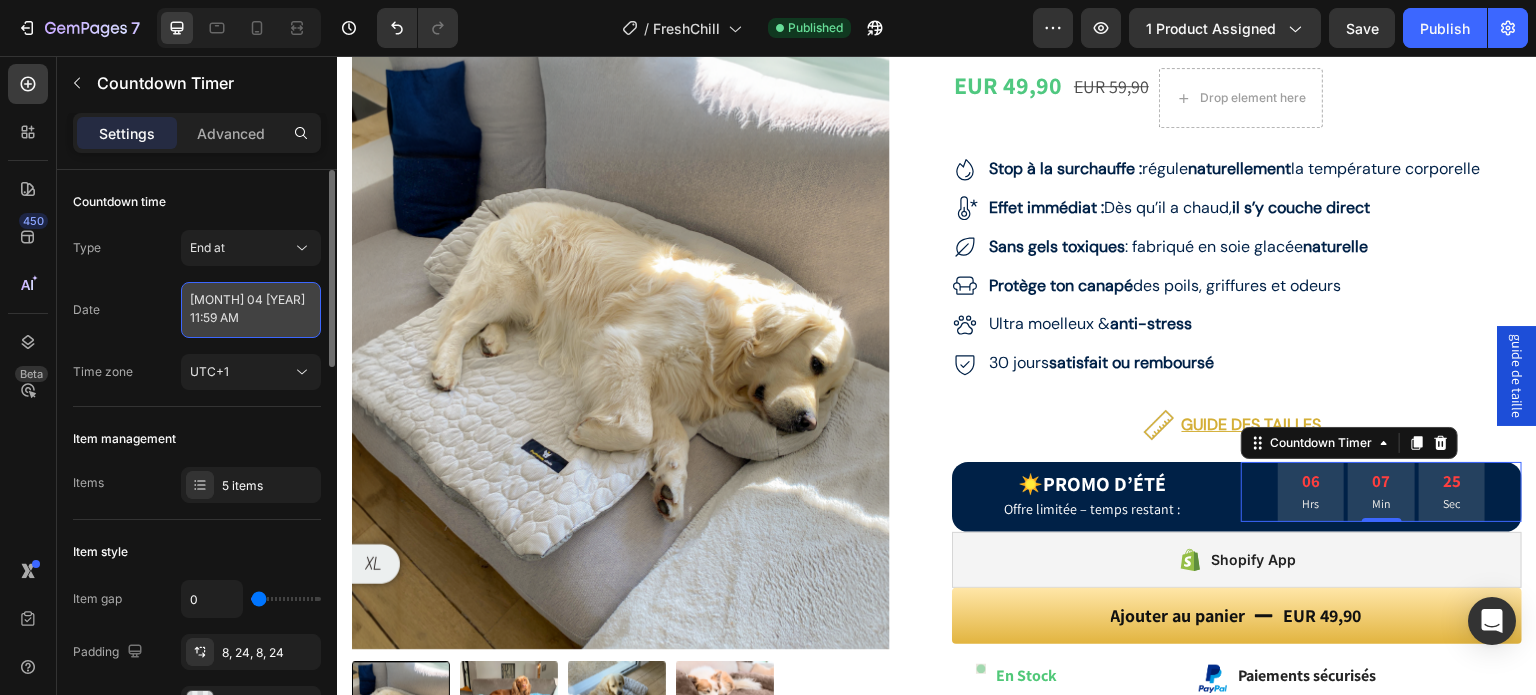 select on "59" 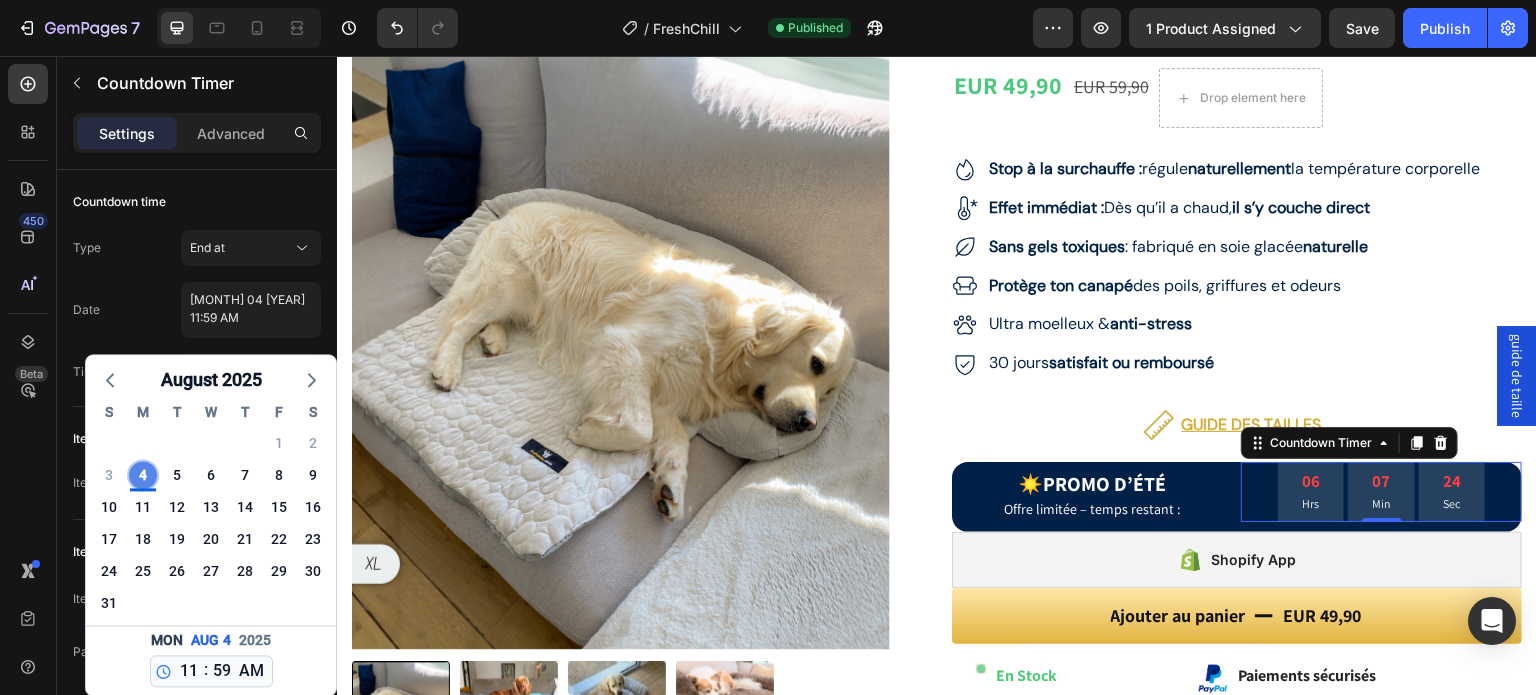 click on "4" 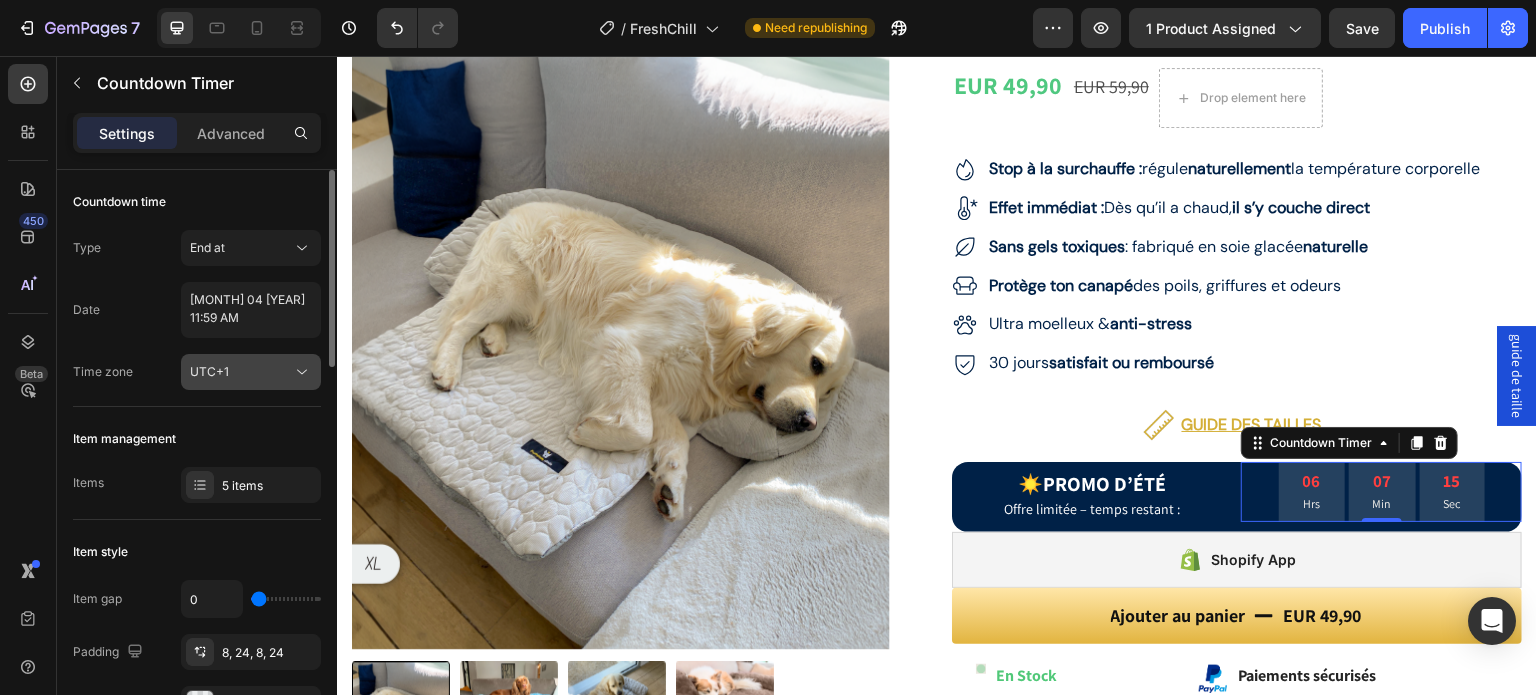 click on "UTC+1" at bounding box center (241, 372) 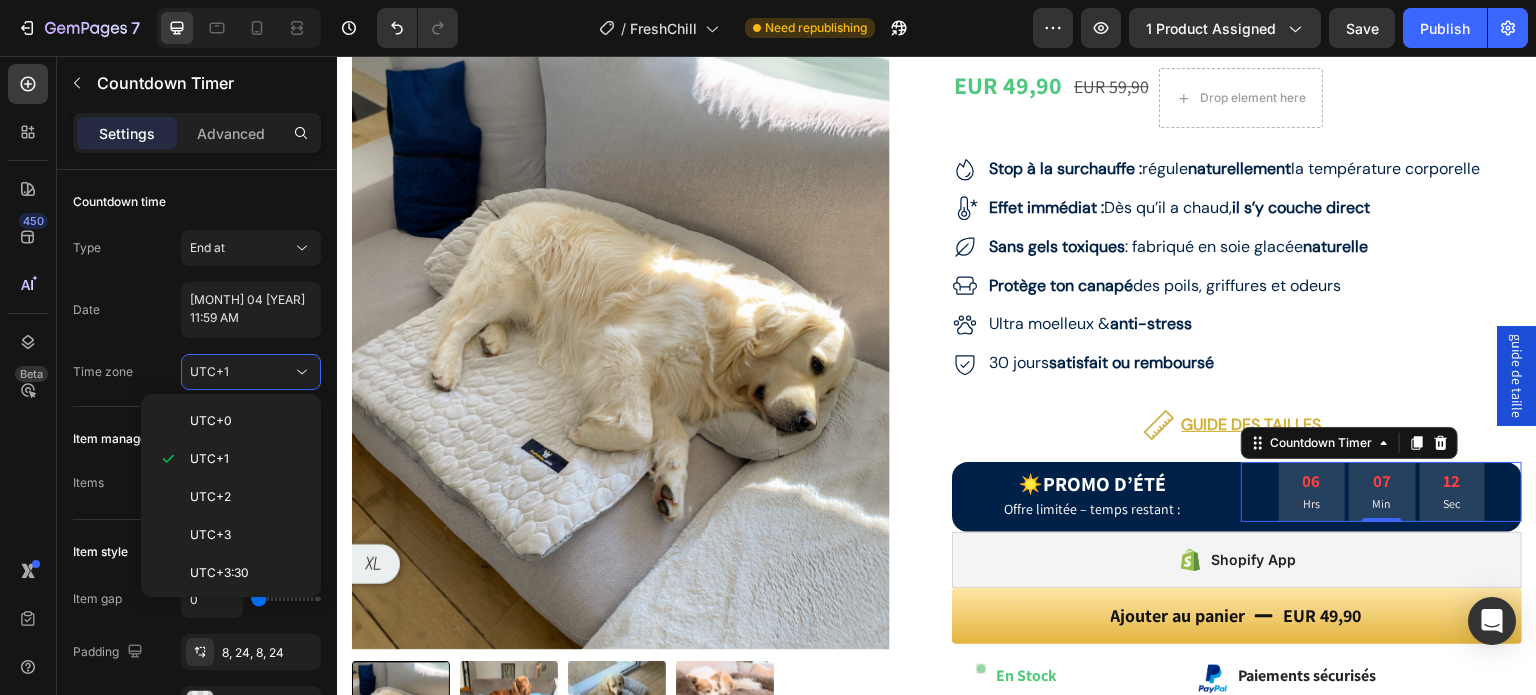 scroll, scrollTop: 632, scrollLeft: 0, axis: vertical 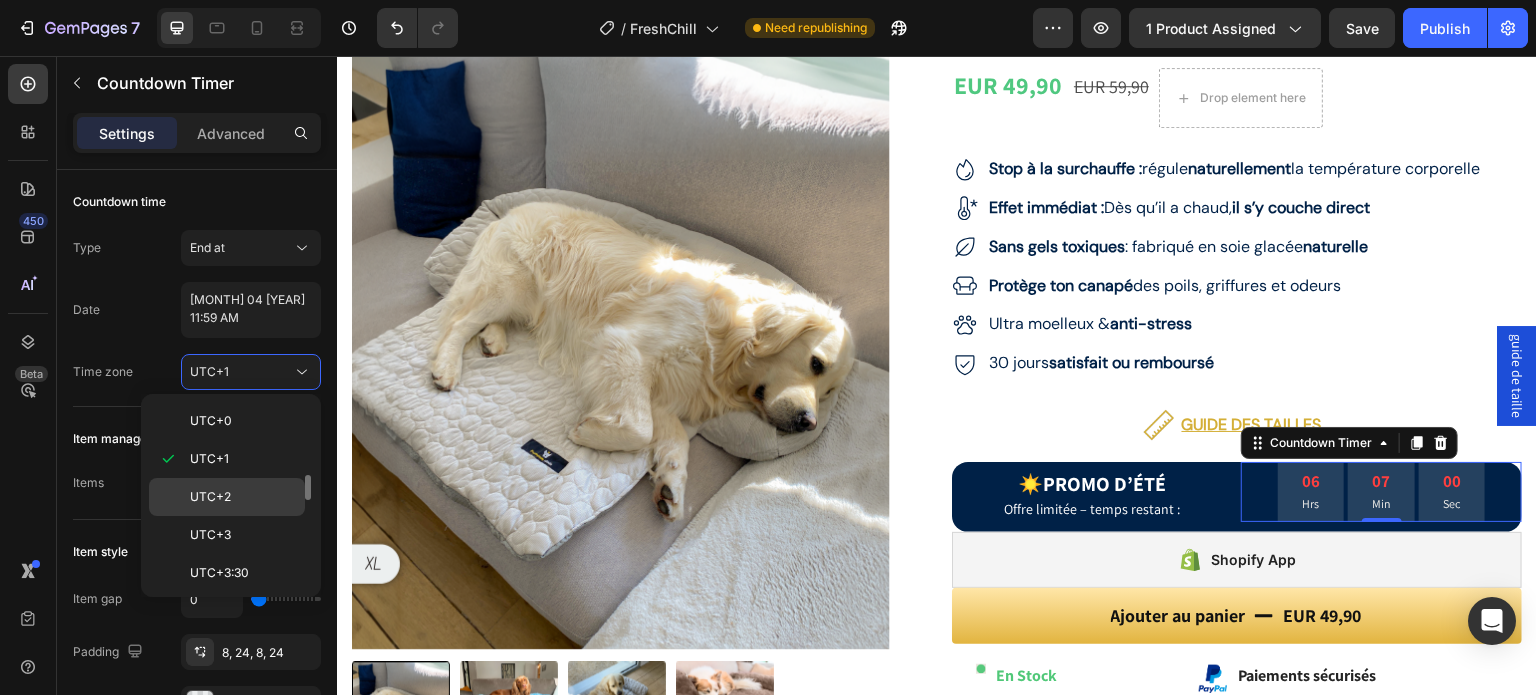 click on "UTC+2" at bounding box center (243, 497) 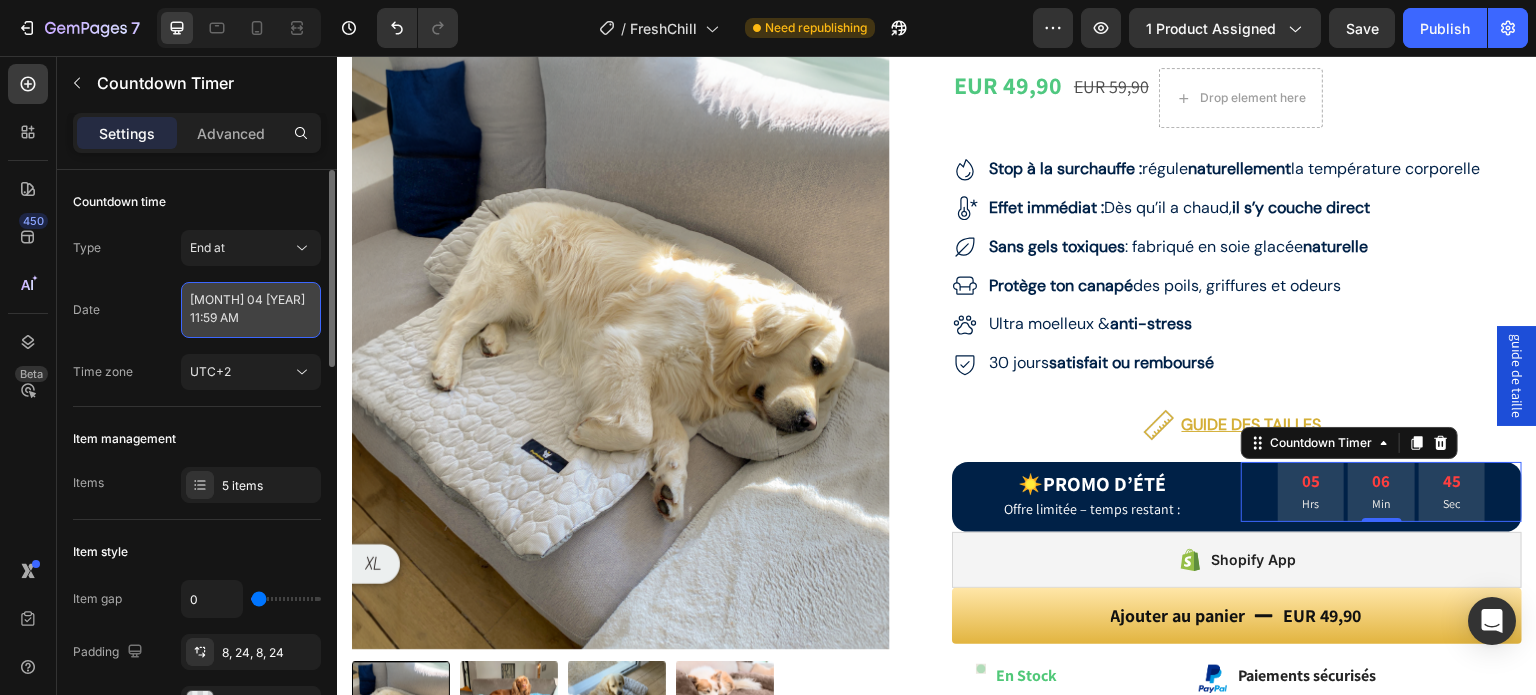 click on "[MONTH] 04 [YEAR] 11:59 AM" at bounding box center (251, 310) 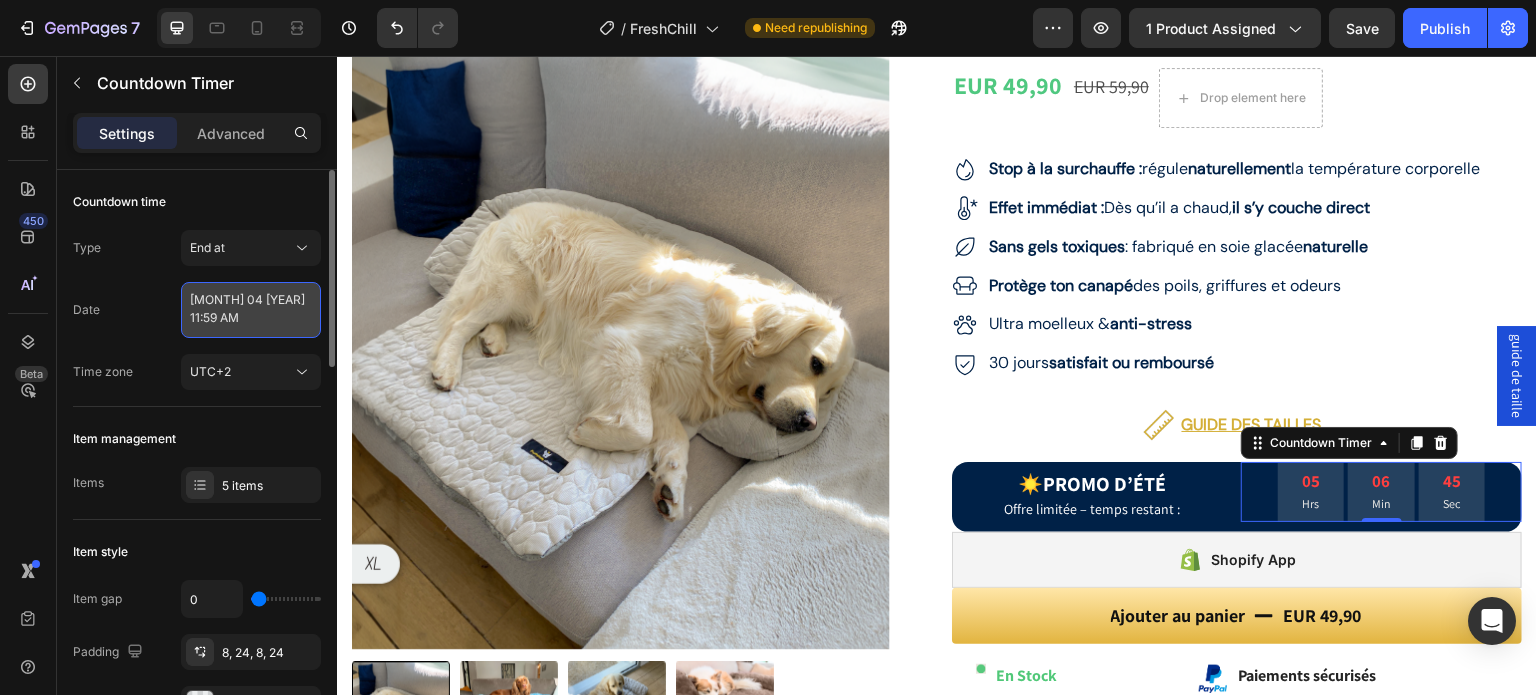 select on "11" 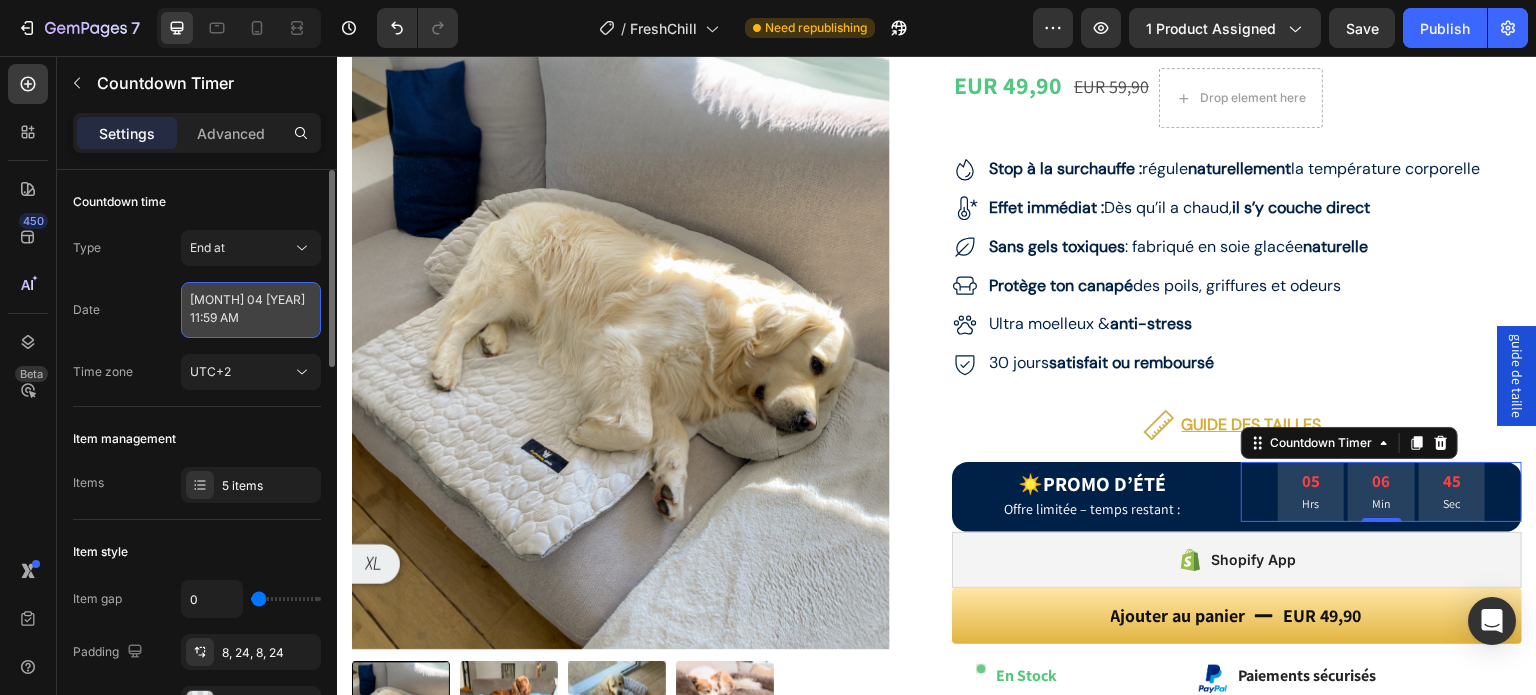 select on "59" 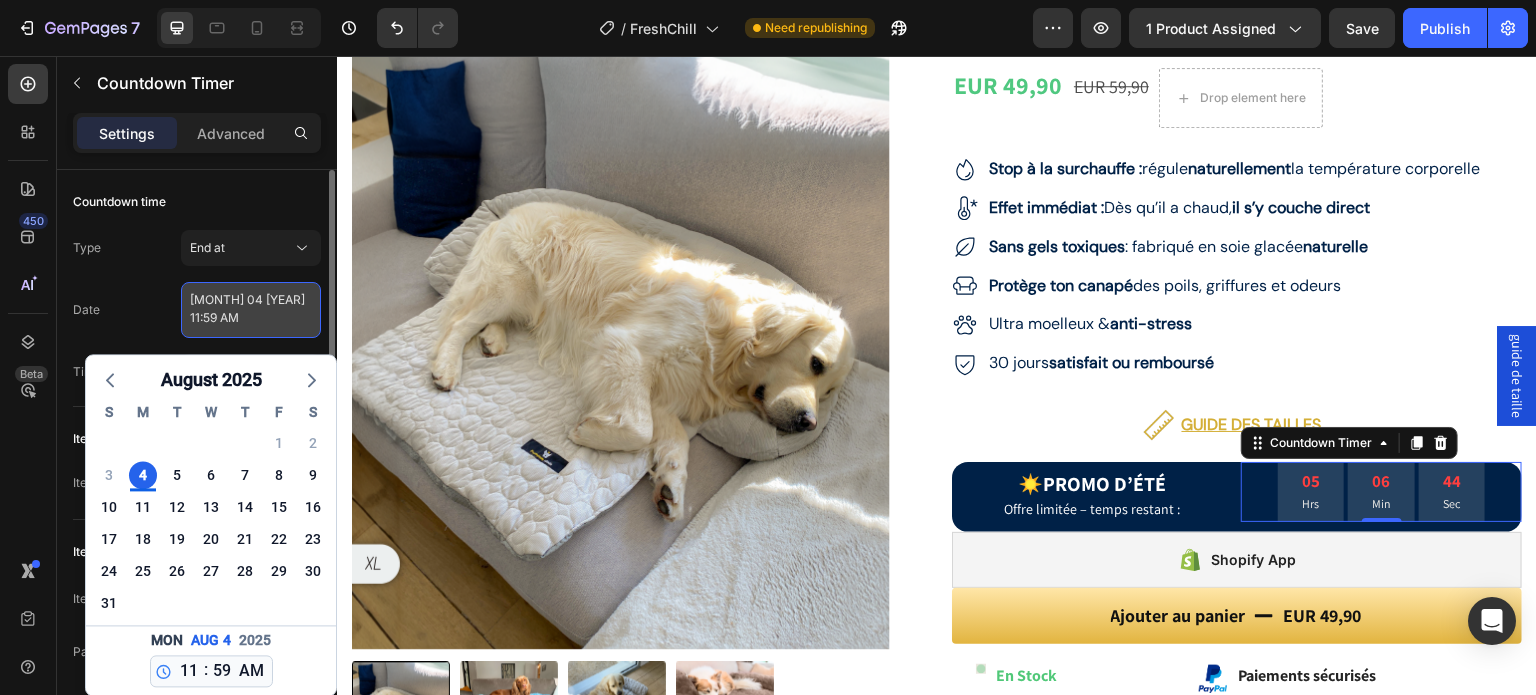 click on "[MONTH] 04 [YEAR] 11:59 AM" at bounding box center (251, 310) 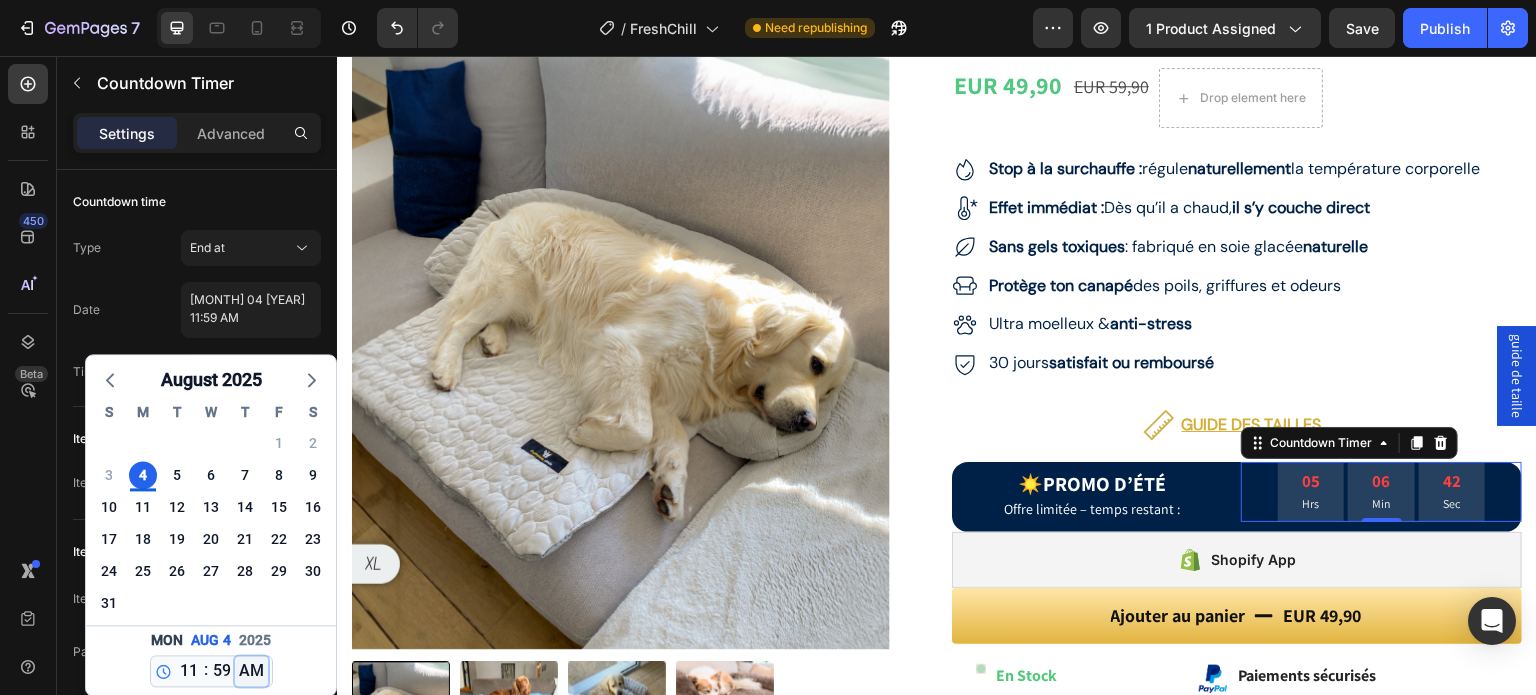 click on "AM PM" at bounding box center (251, 671) 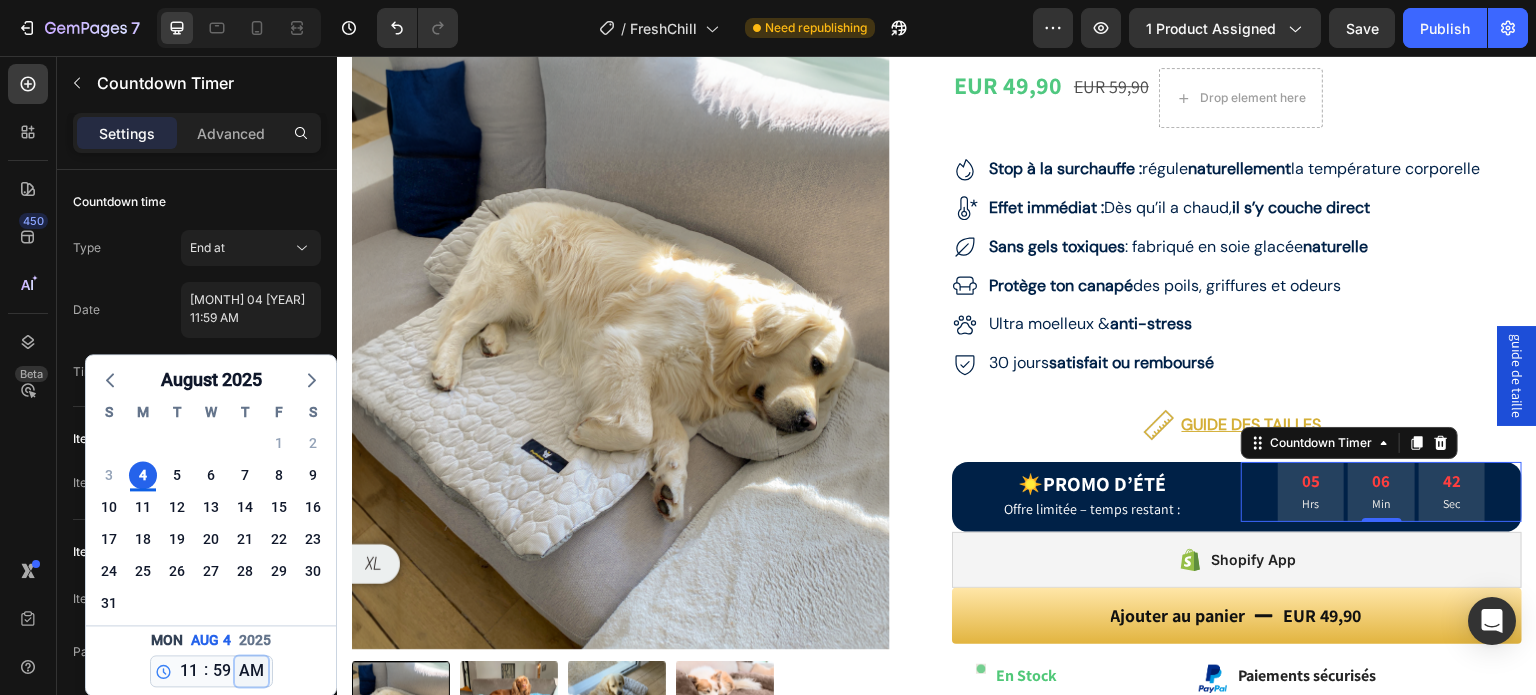 select on "false" 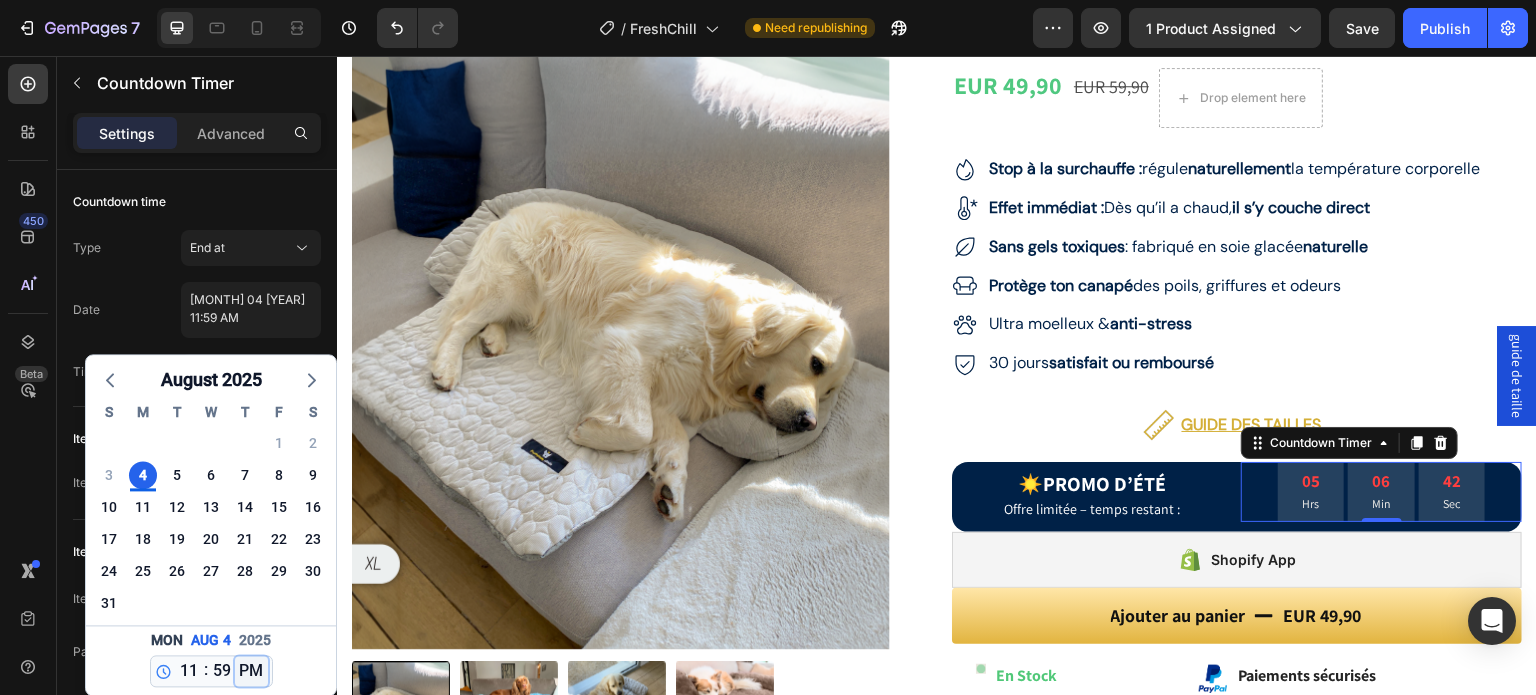 click on "AM PM" at bounding box center [251, 671] 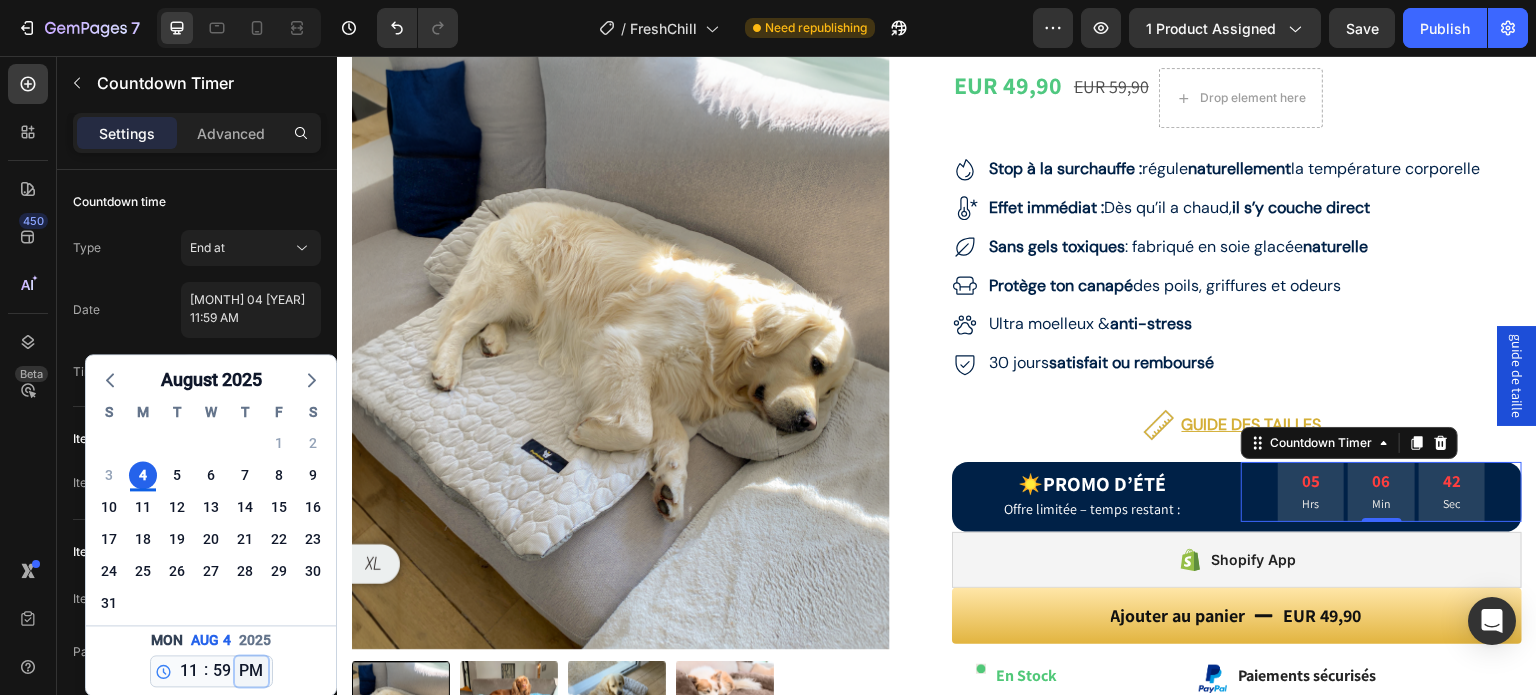 type on "August 04 2025 11:59 PM" 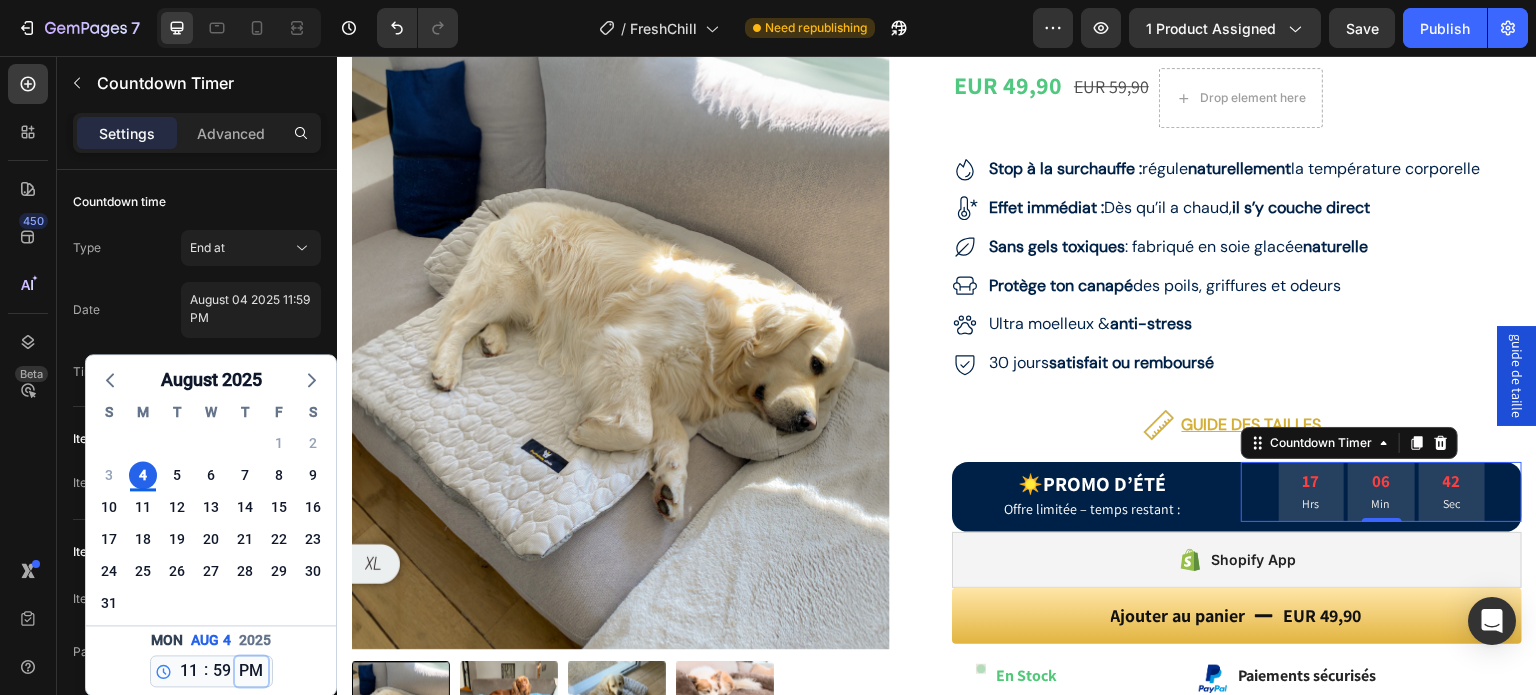 select on "23" 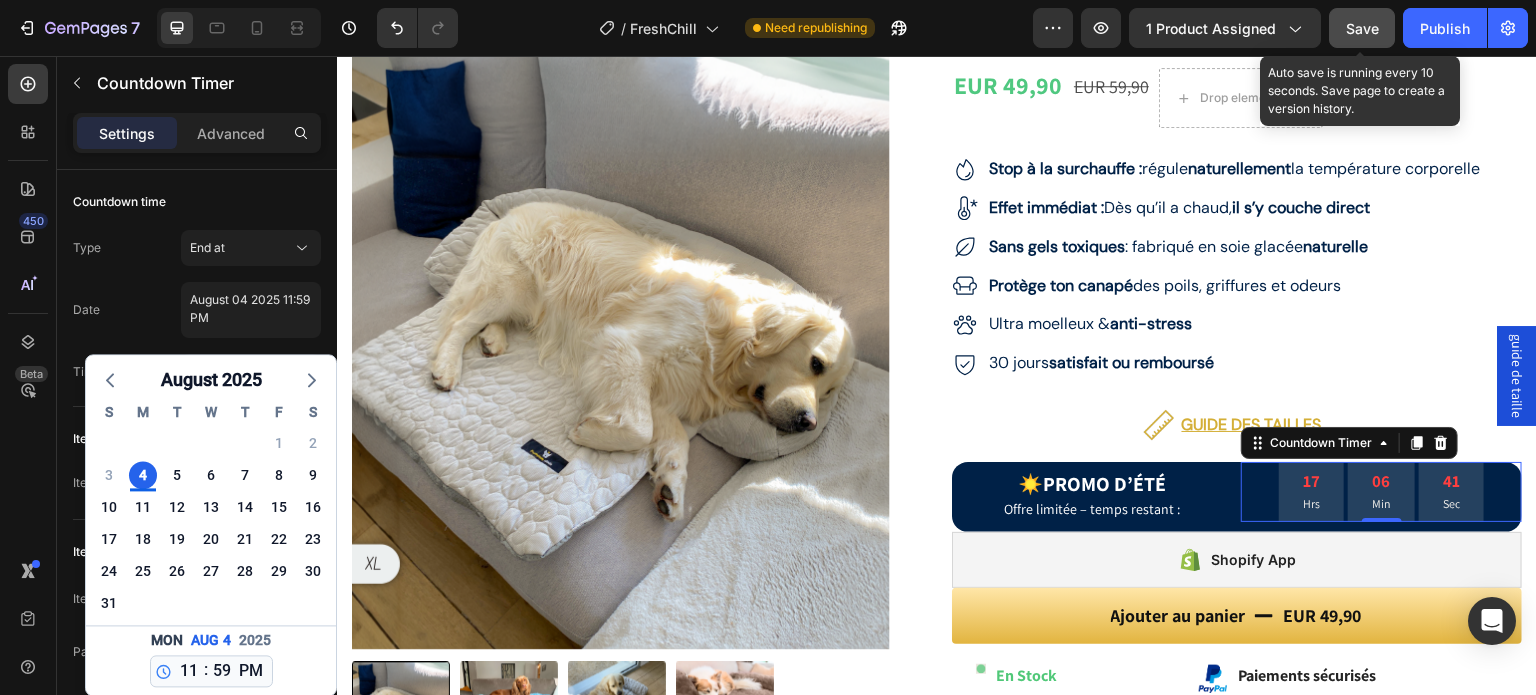 click on "Save" 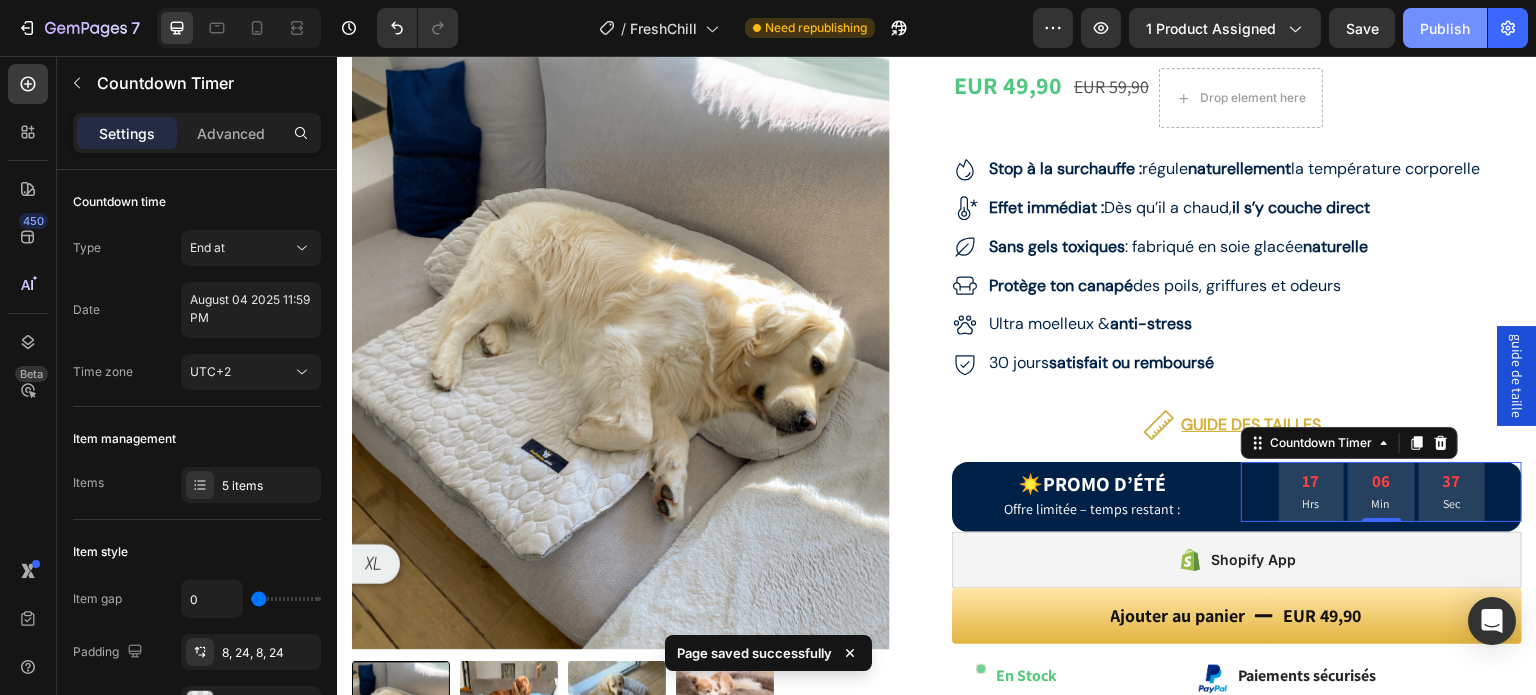 click on "Publish" at bounding box center [1445, 28] 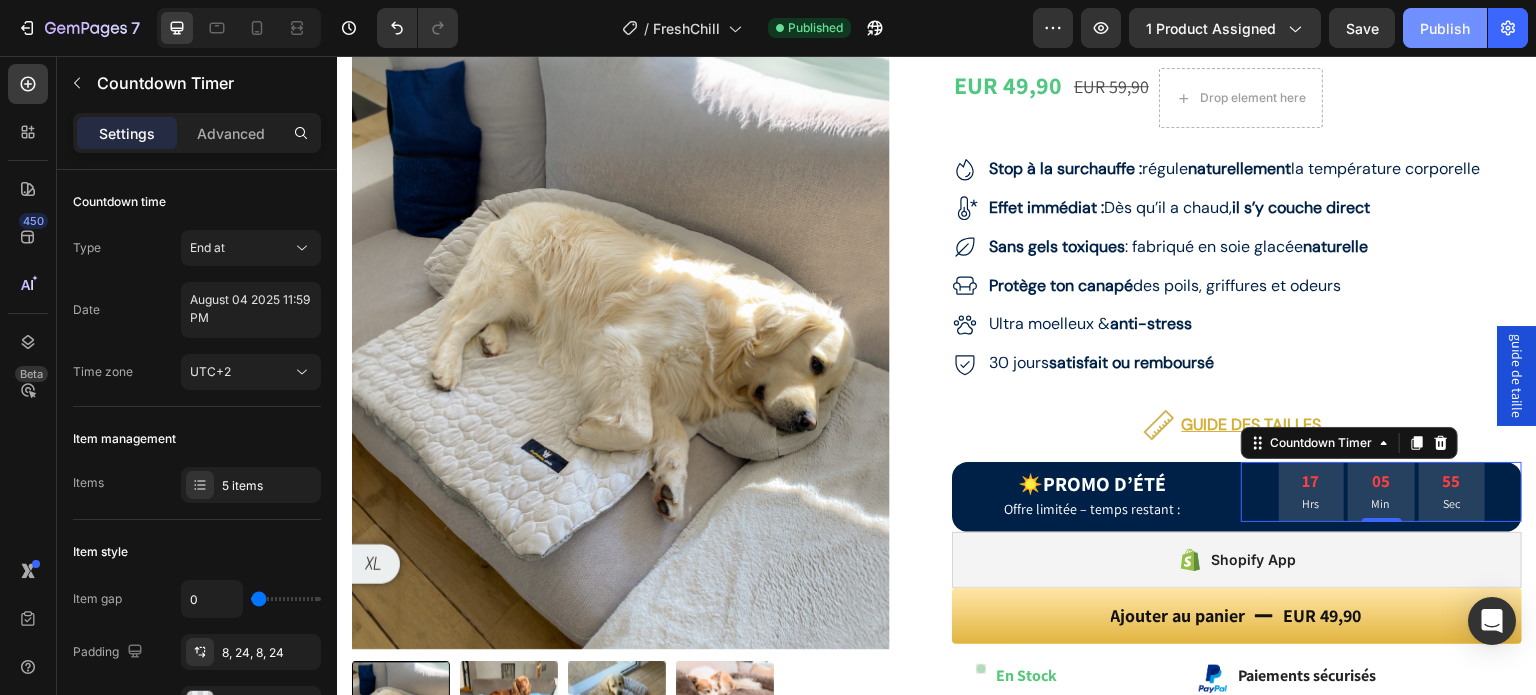 click on "Publish" at bounding box center (1445, 28) 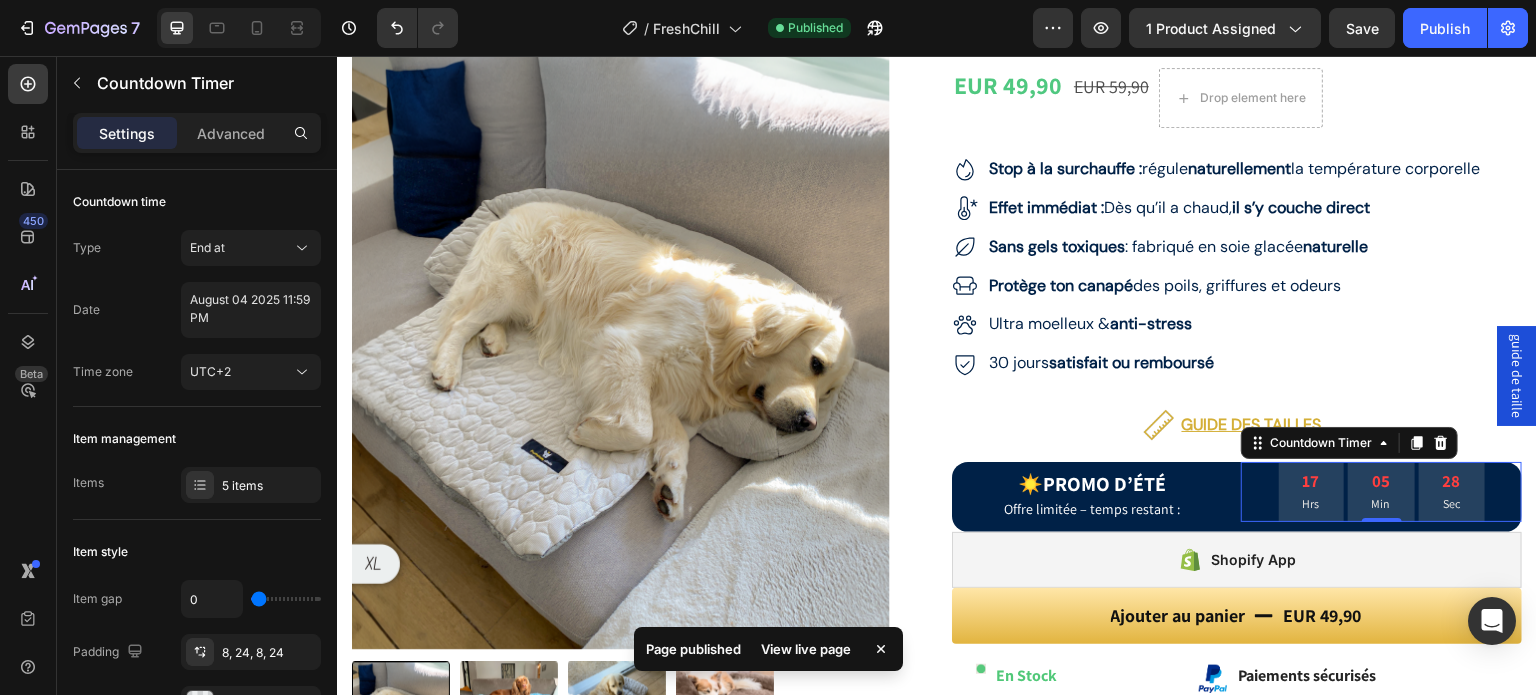 type 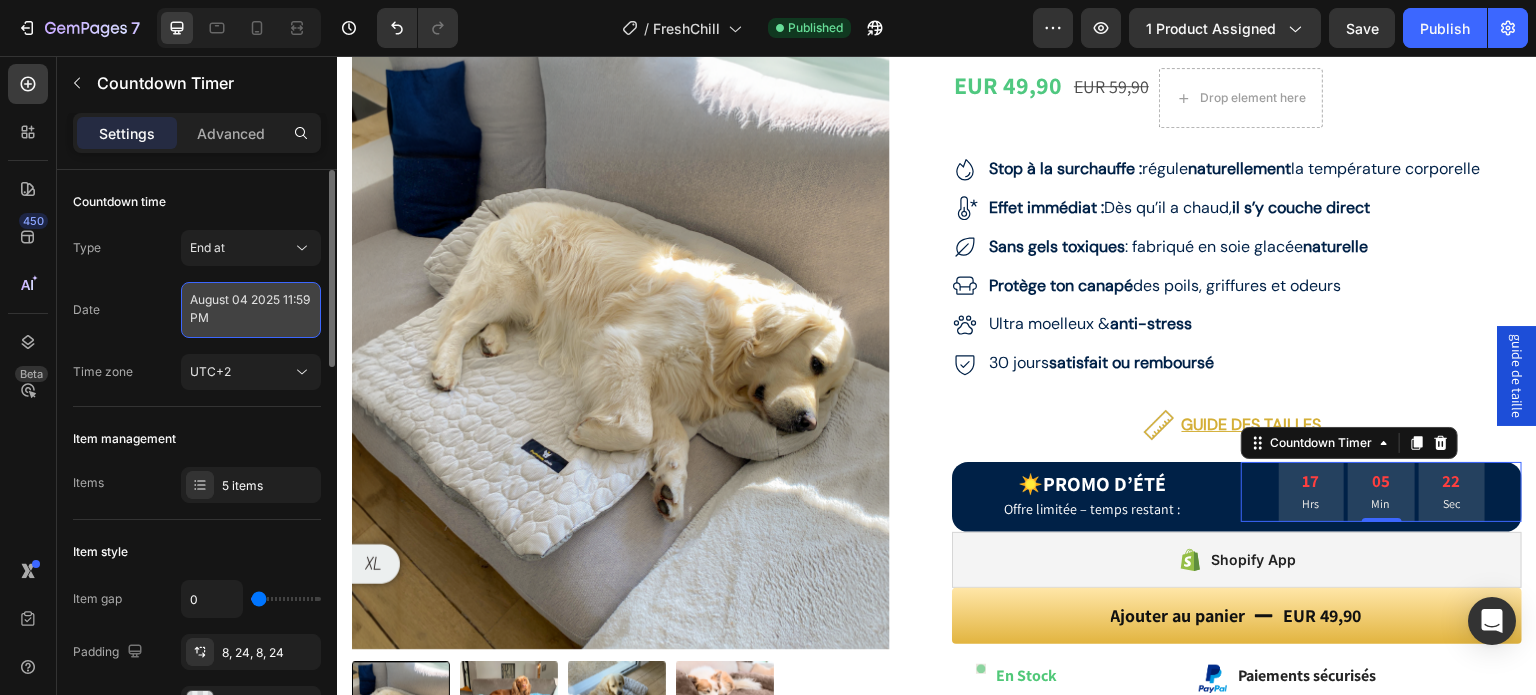 click on "August 04 2025 11:59 PM" at bounding box center [251, 310] 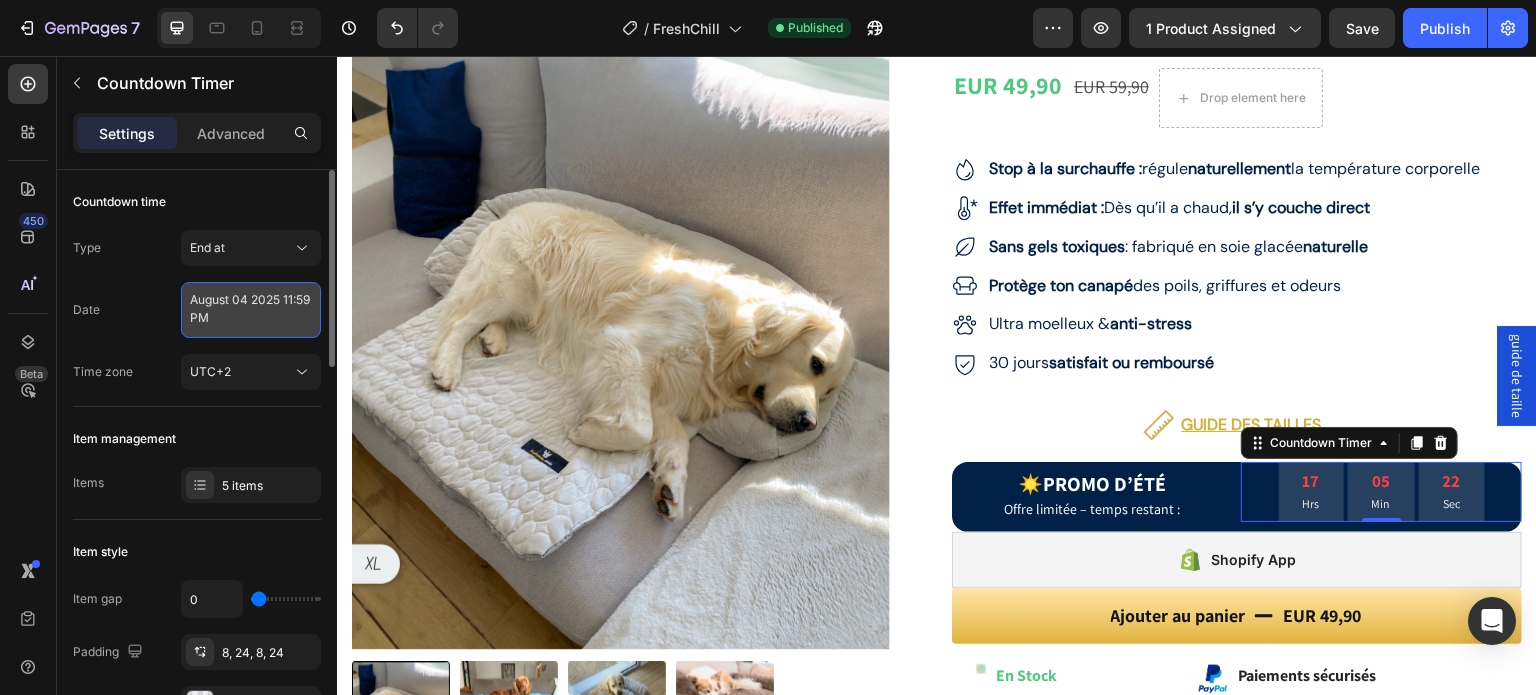 select on "23" 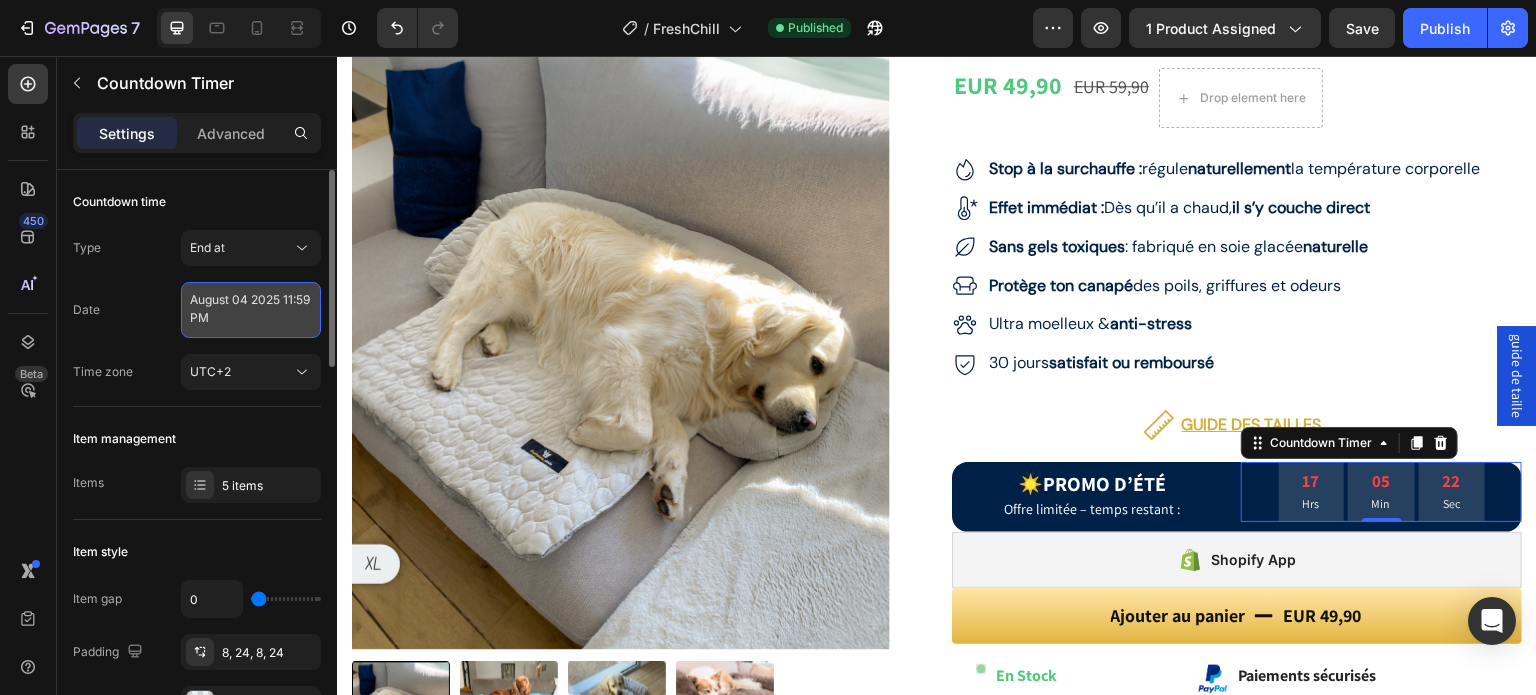 select on "59" 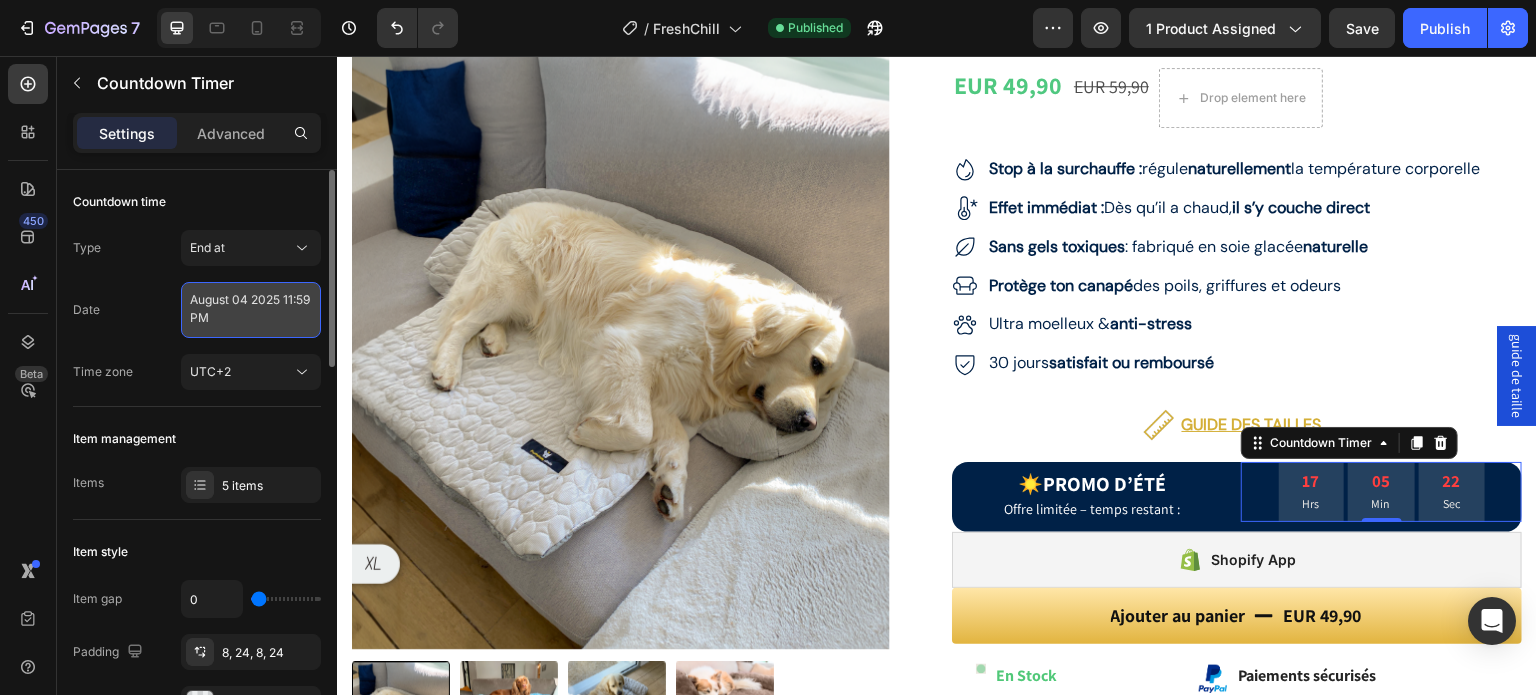 select on "false" 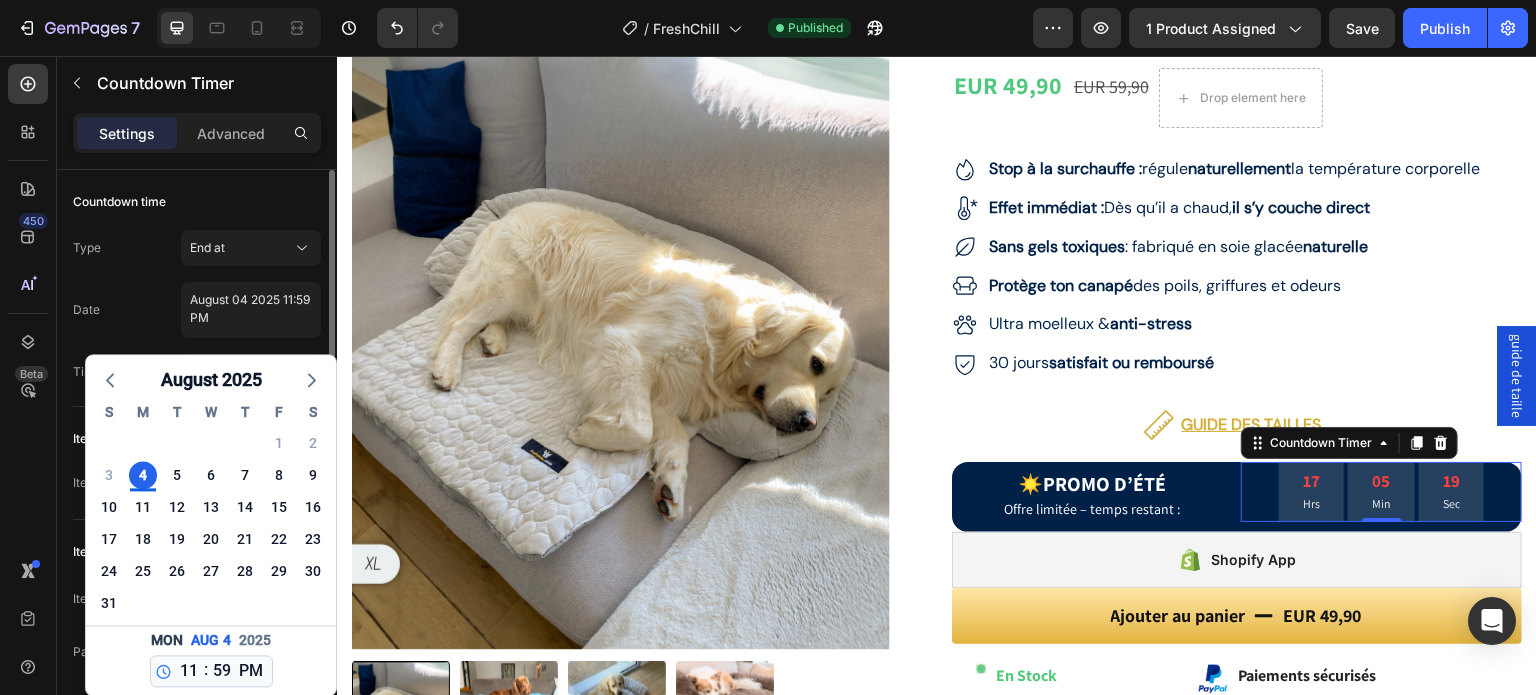 click on "Type End at" at bounding box center (197, 248) 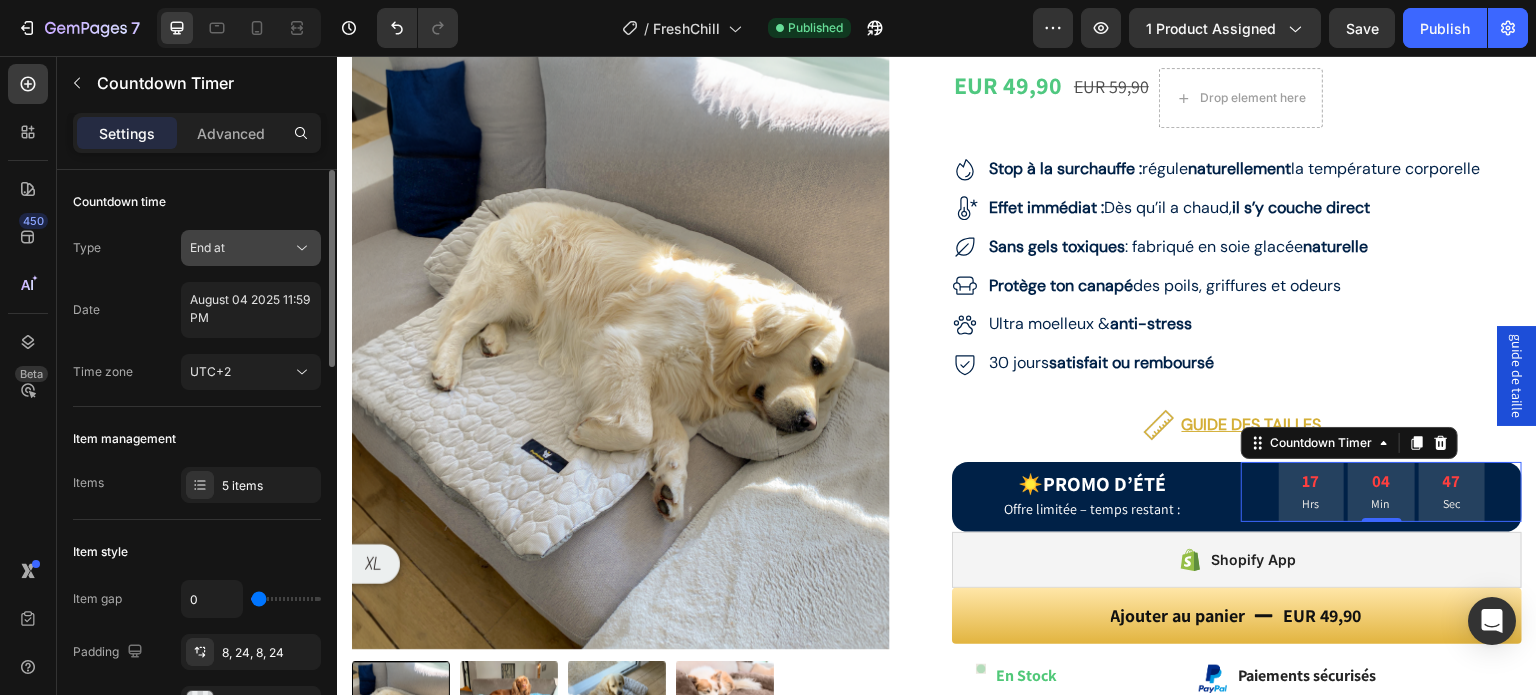click on "End at" at bounding box center (241, 248) 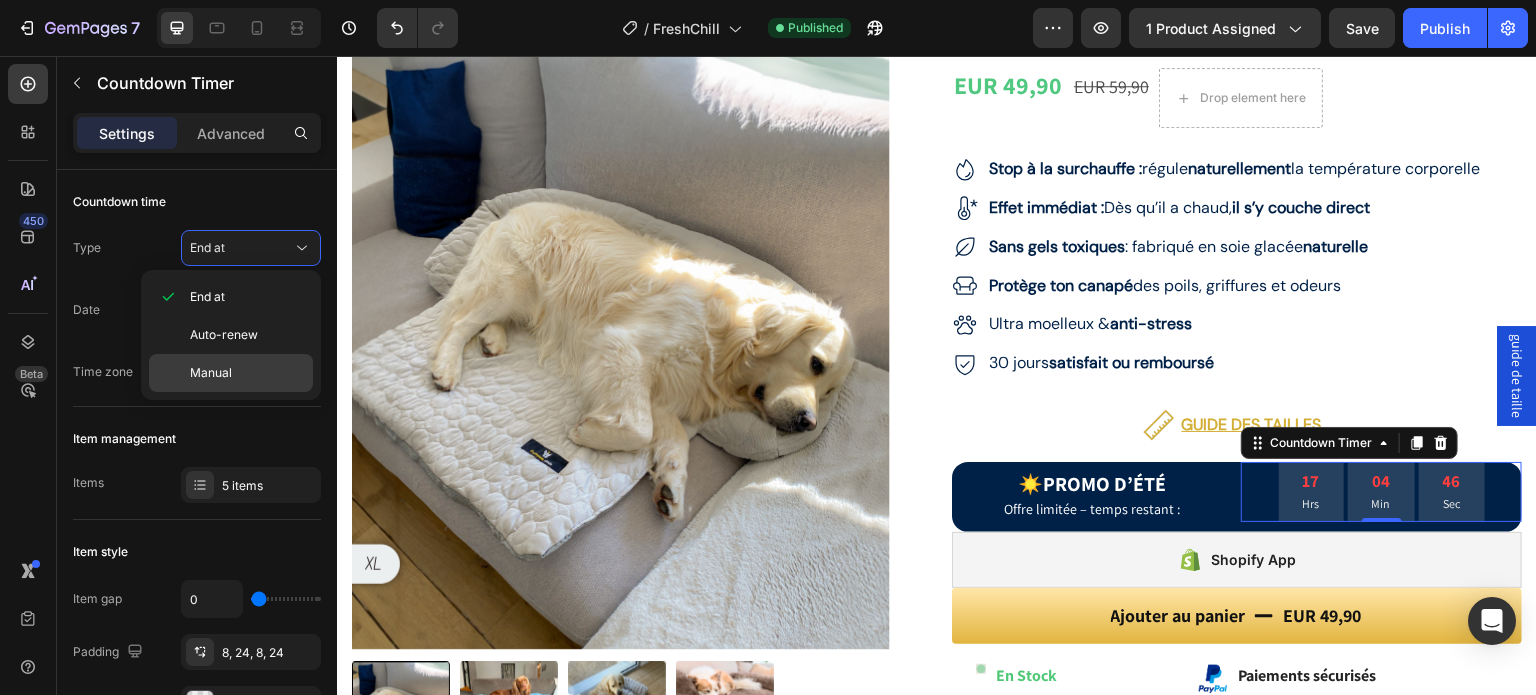 click on "Manual" at bounding box center [247, 373] 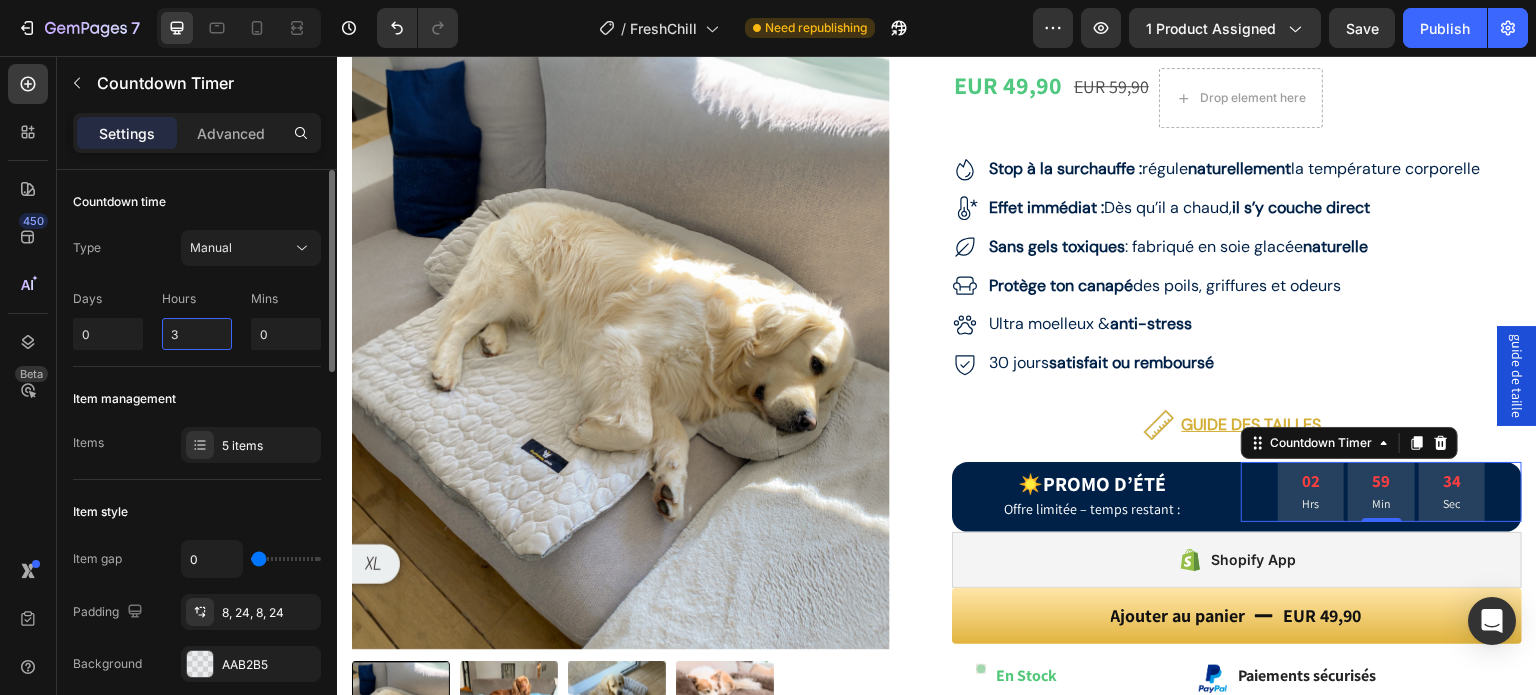 drag, startPoint x: 191, startPoint y: 335, endPoint x: 152, endPoint y: 334, distance: 39.012817 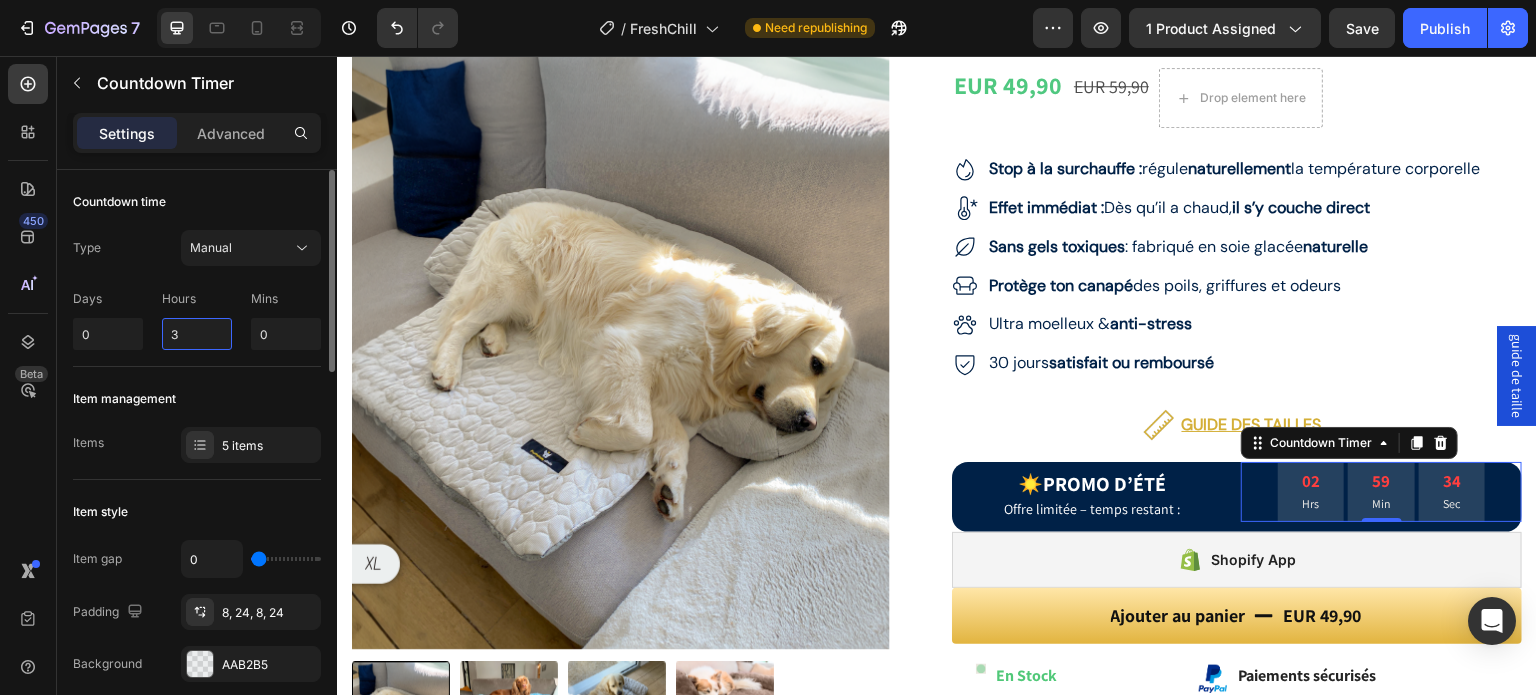 click on "Days 0 Hours 3 Mins 0" at bounding box center [197, 316] 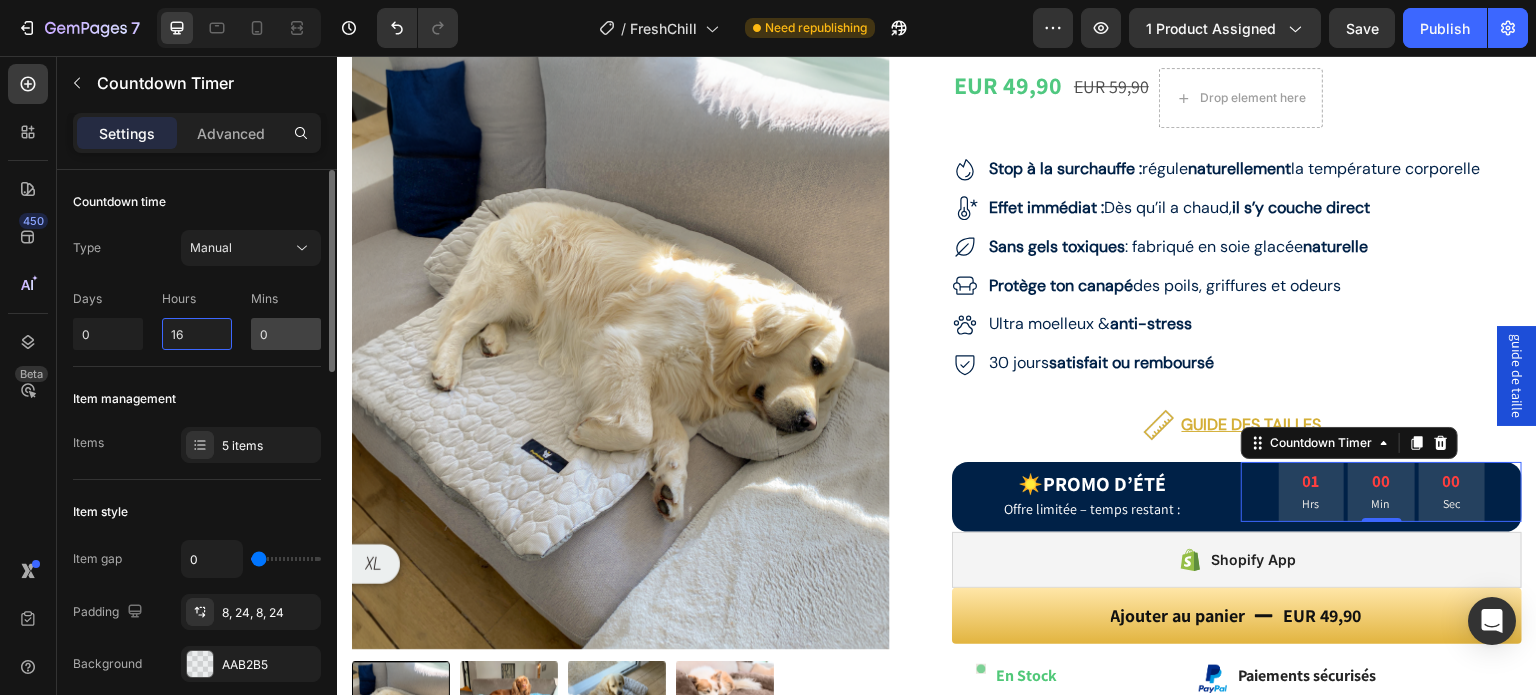 type on "16" 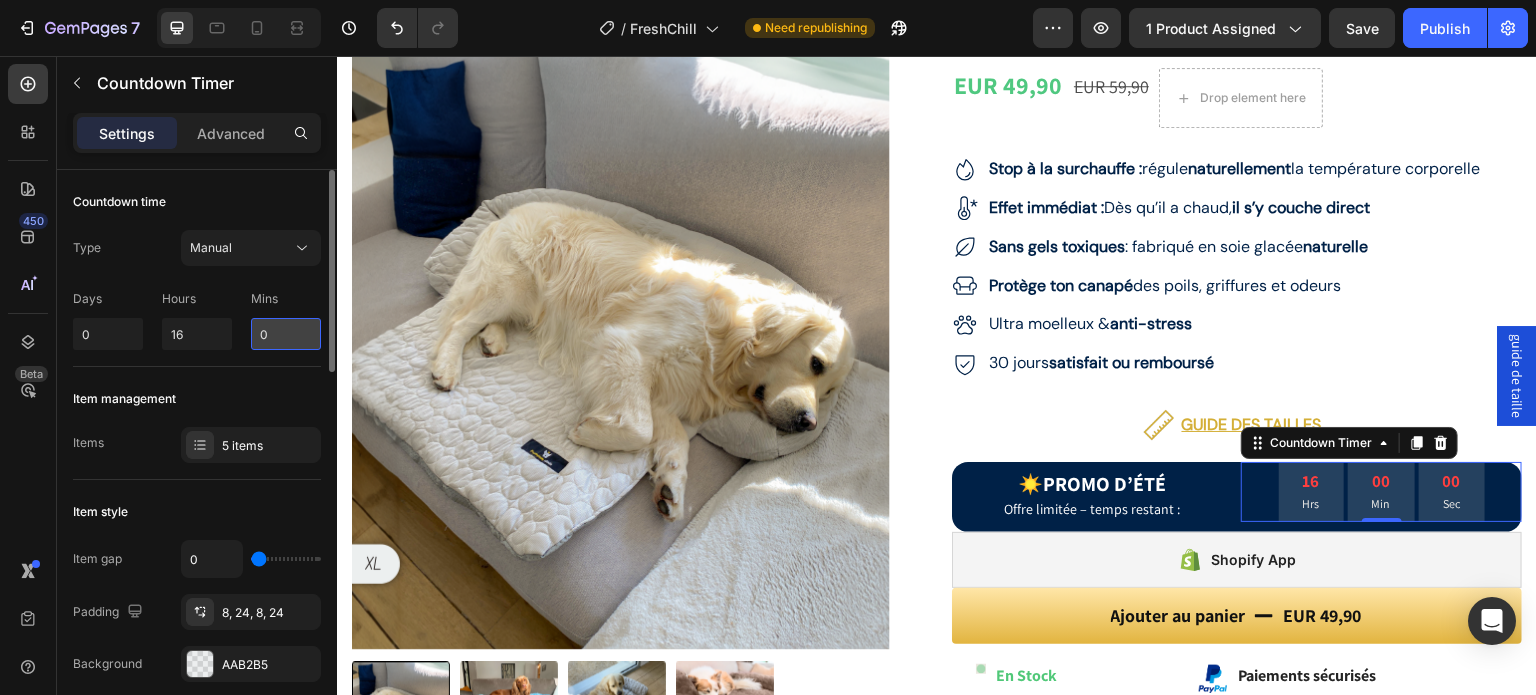 drag, startPoint x: 278, startPoint y: 330, endPoint x: 254, endPoint y: 328, distance: 24.083189 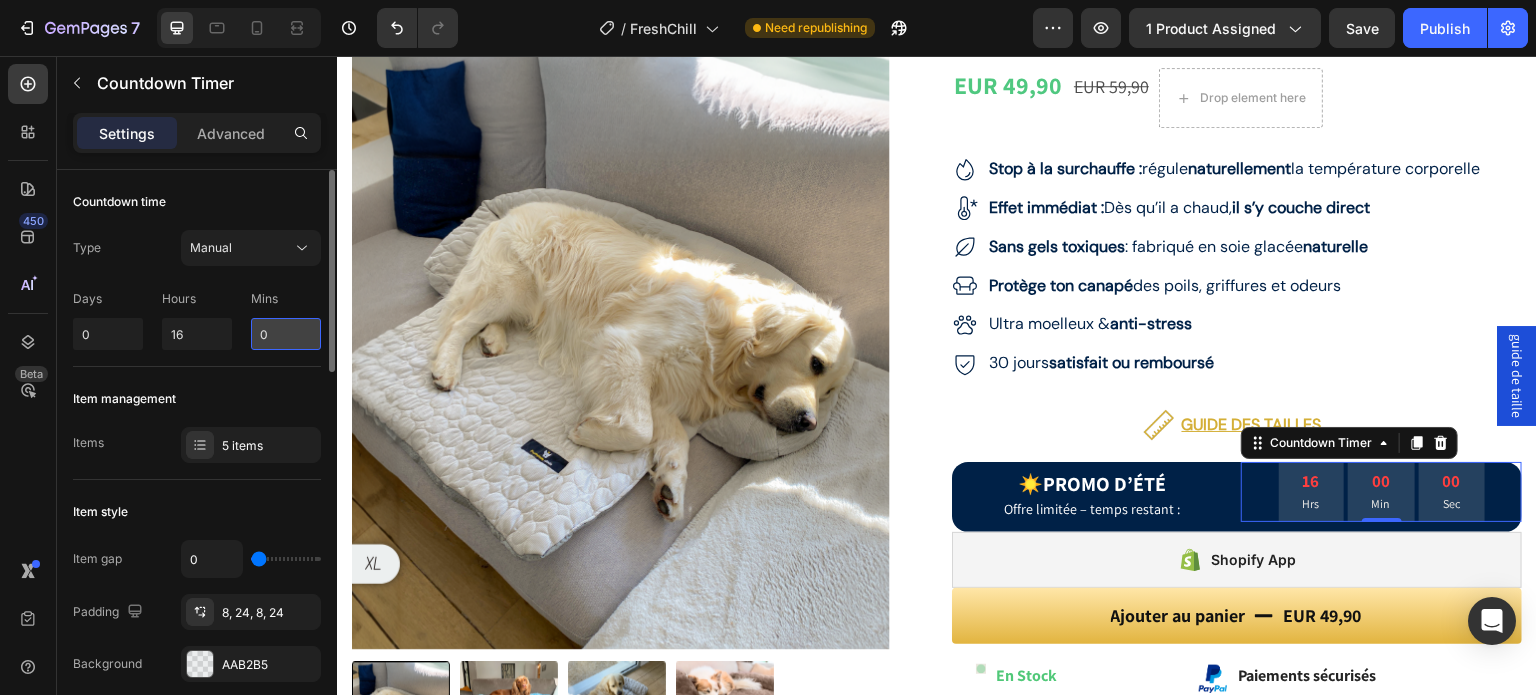 click on "0" at bounding box center (286, 334) 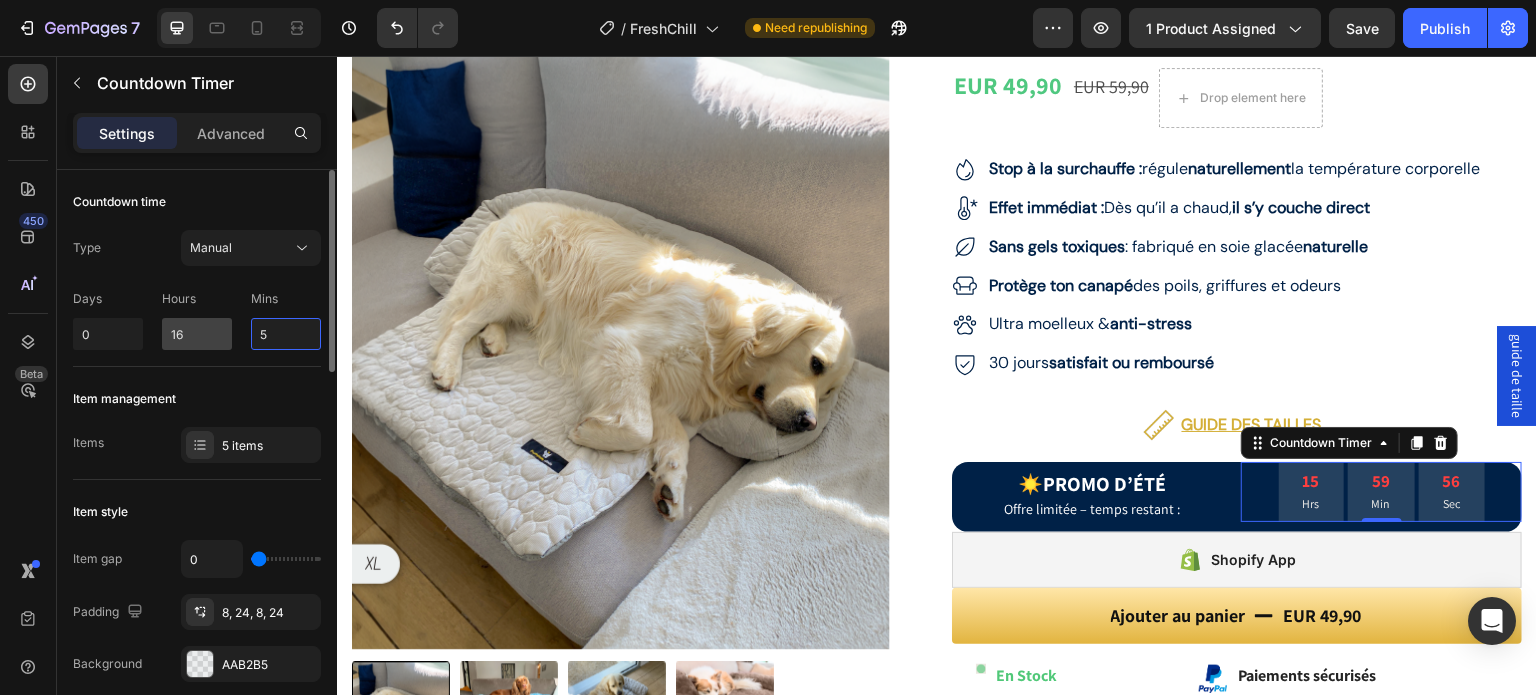 type on "5" 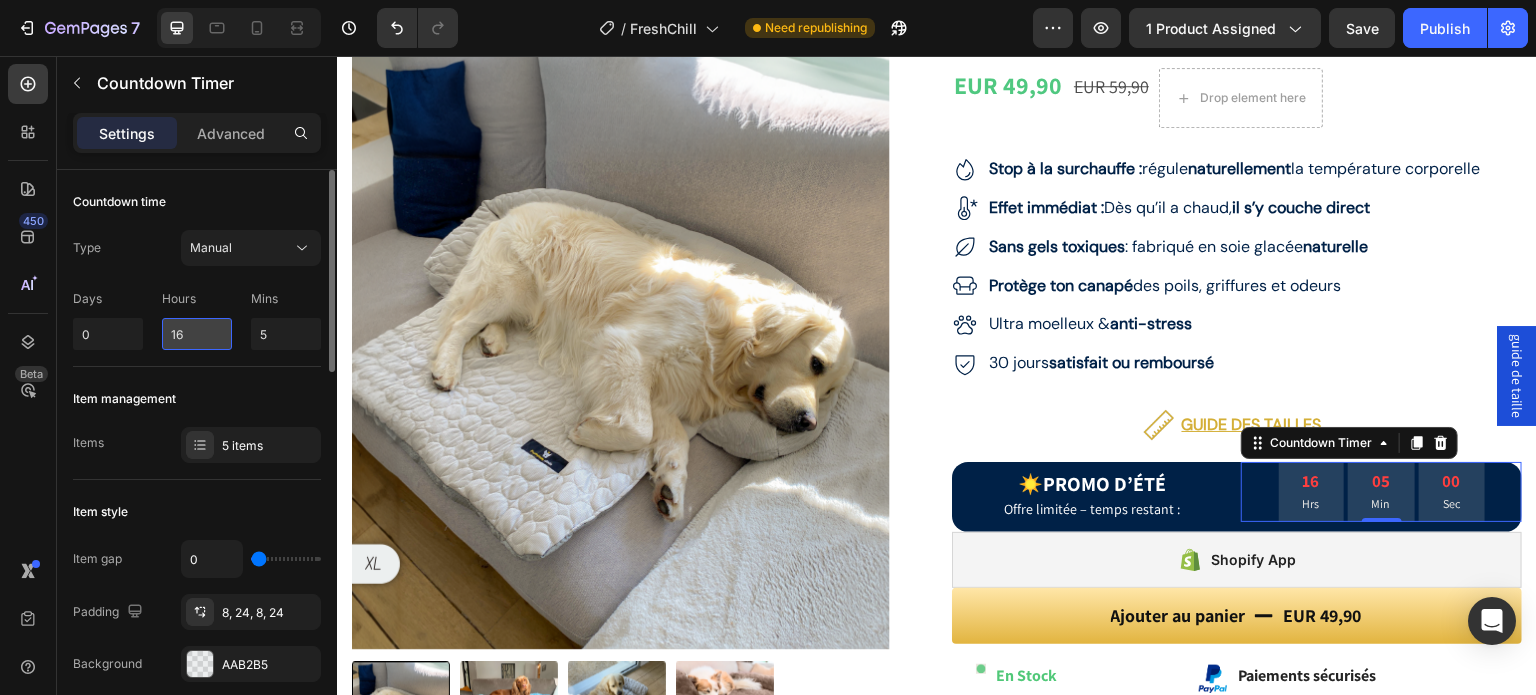 drag, startPoint x: 178, startPoint y: 335, endPoint x: 192, endPoint y: 338, distance: 14.3178215 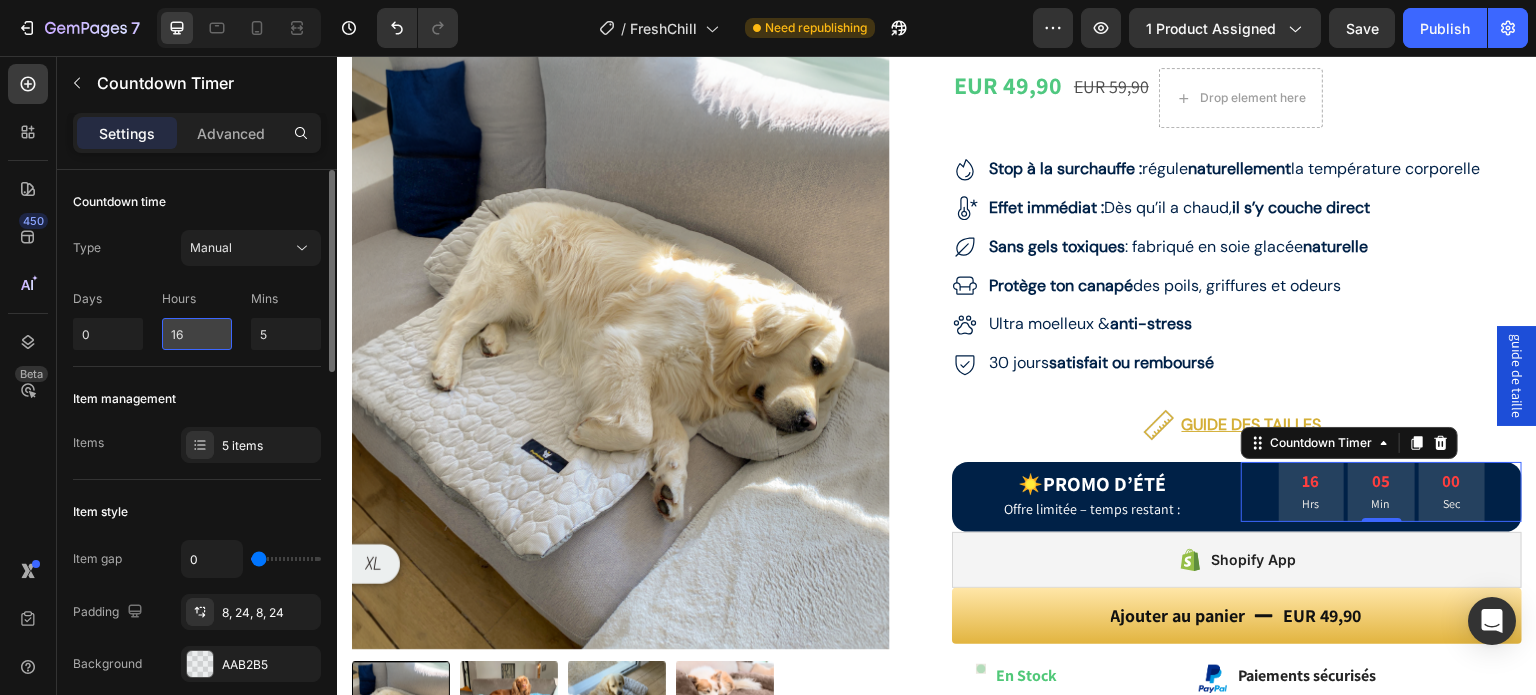 click on "16" at bounding box center [197, 334] 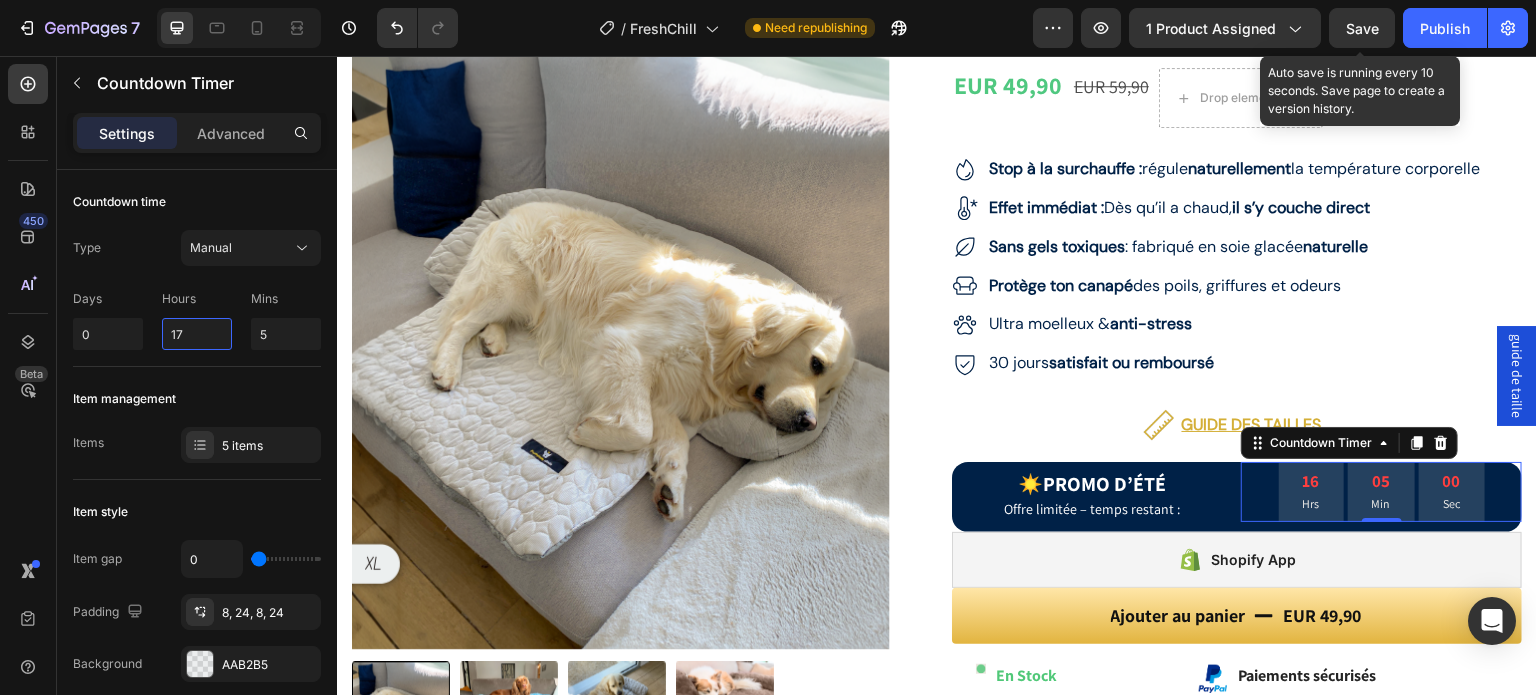 type on "17" 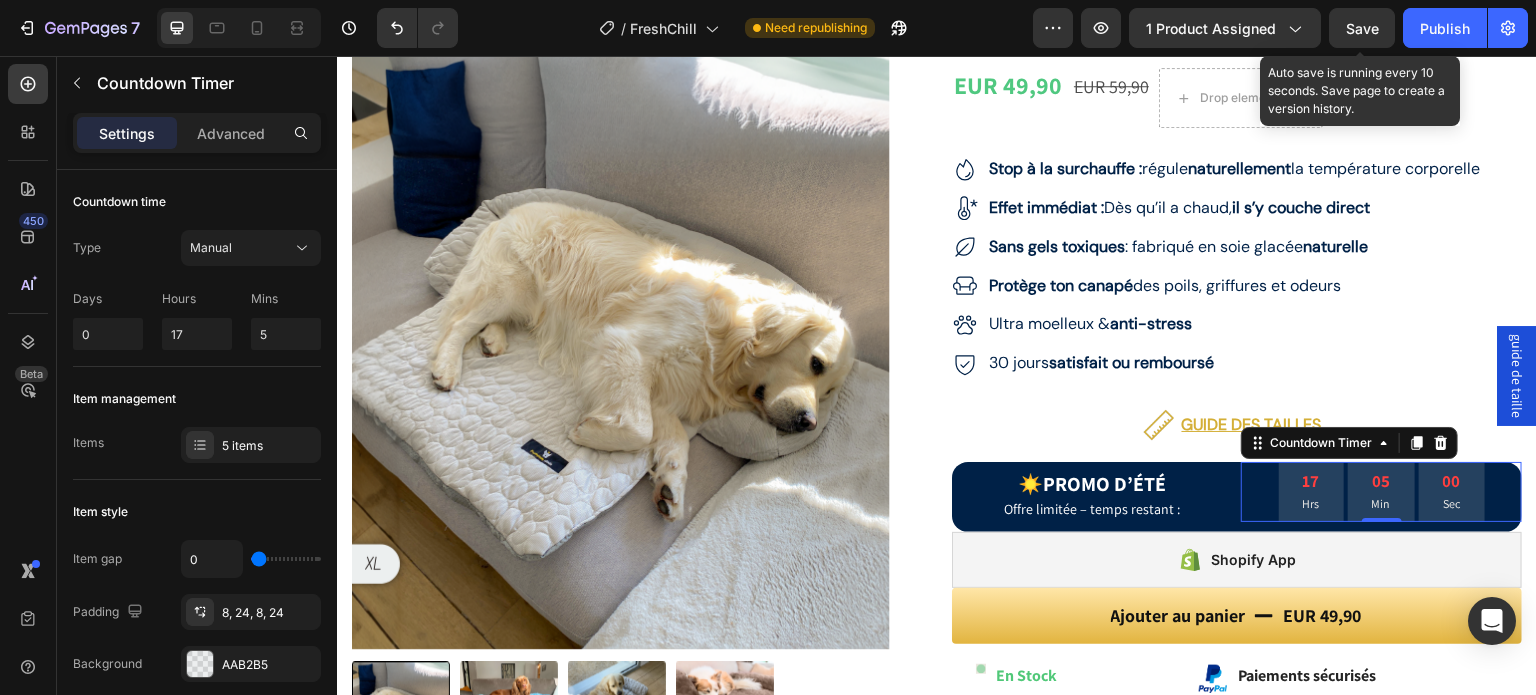 click on "Save" at bounding box center [1362, 28] 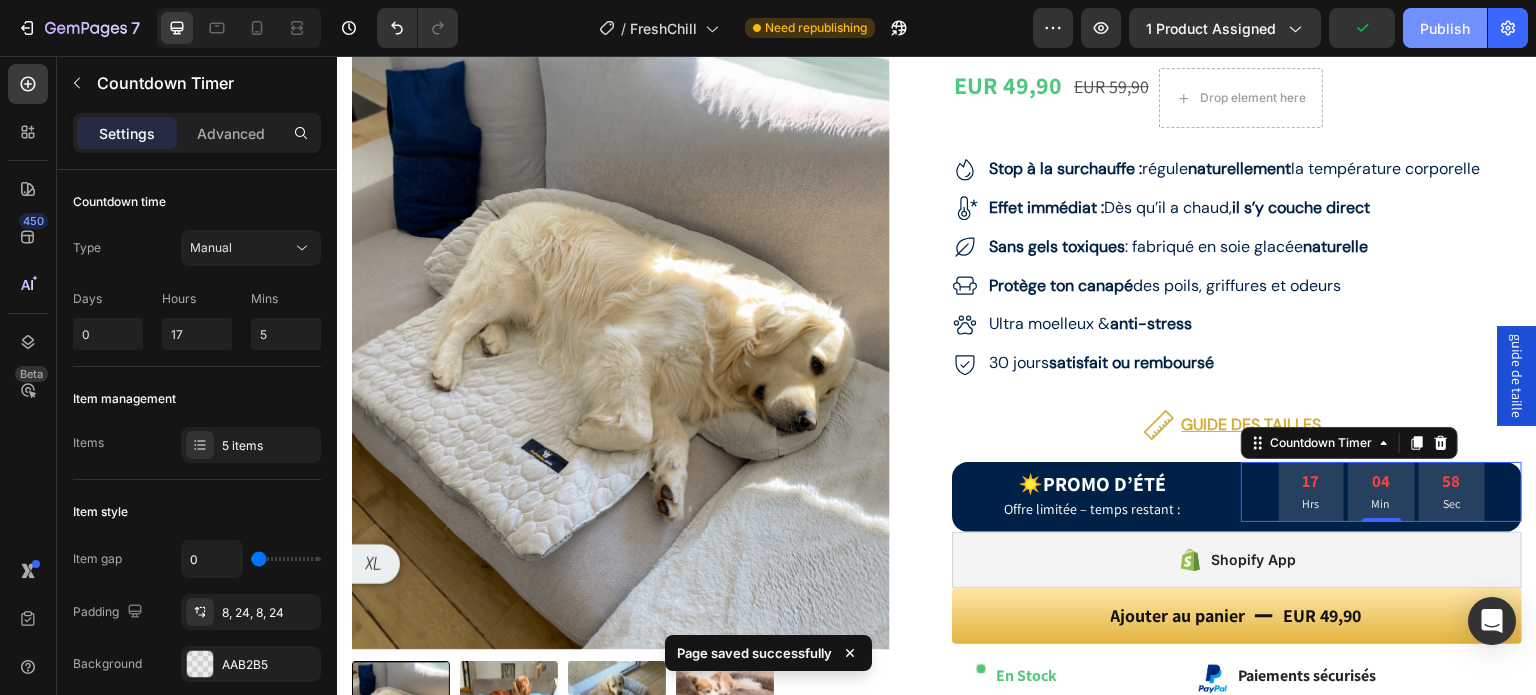 click on "Publish" at bounding box center [1445, 28] 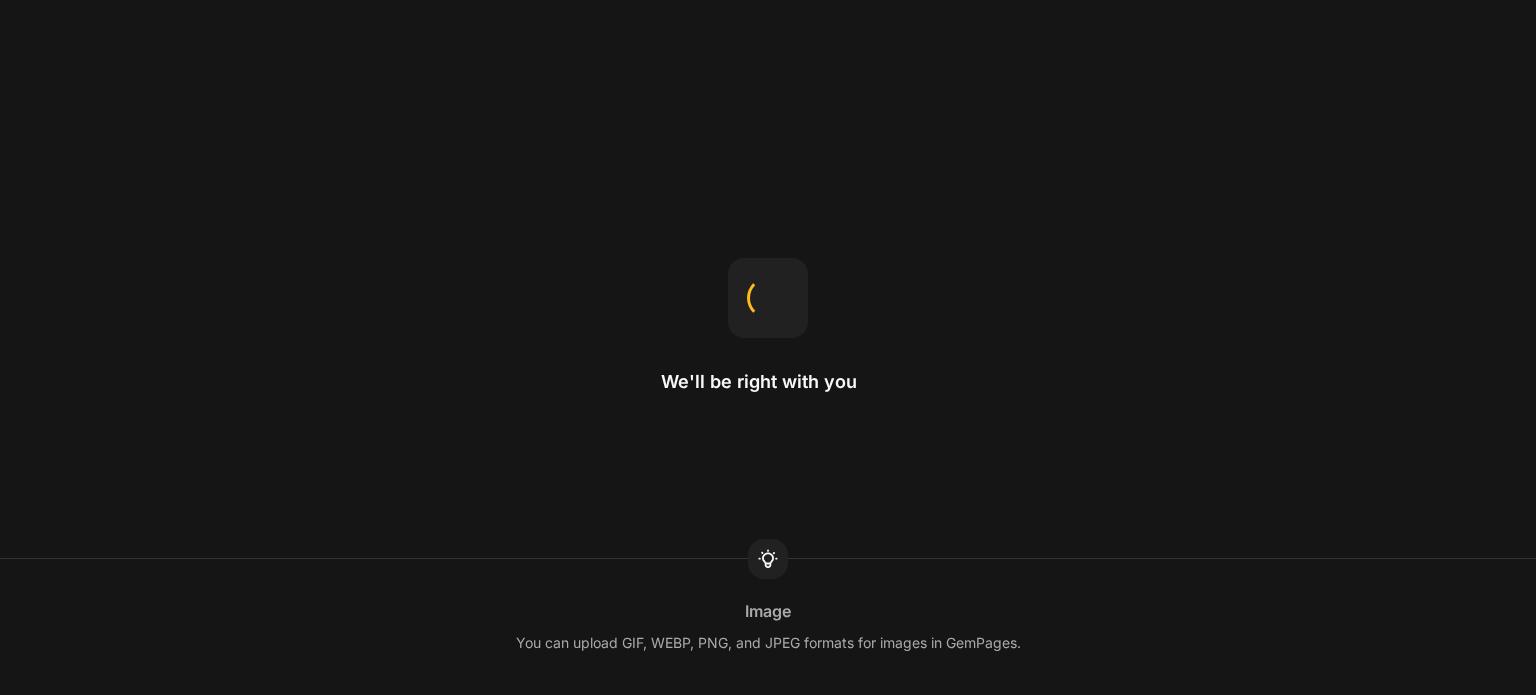 scroll, scrollTop: 0, scrollLeft: 0, axis: both 